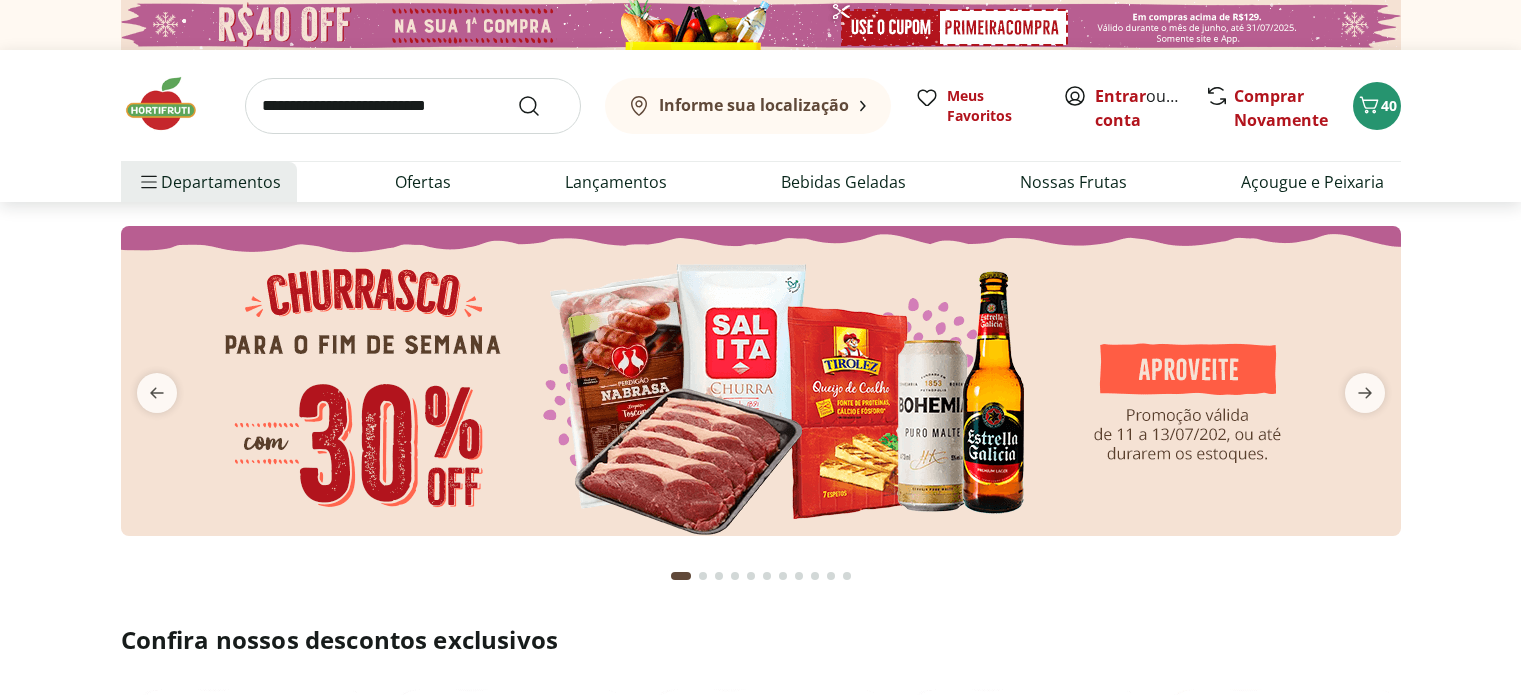 scroll, scrollTop: 0, scrollLeft: 0, axis: both 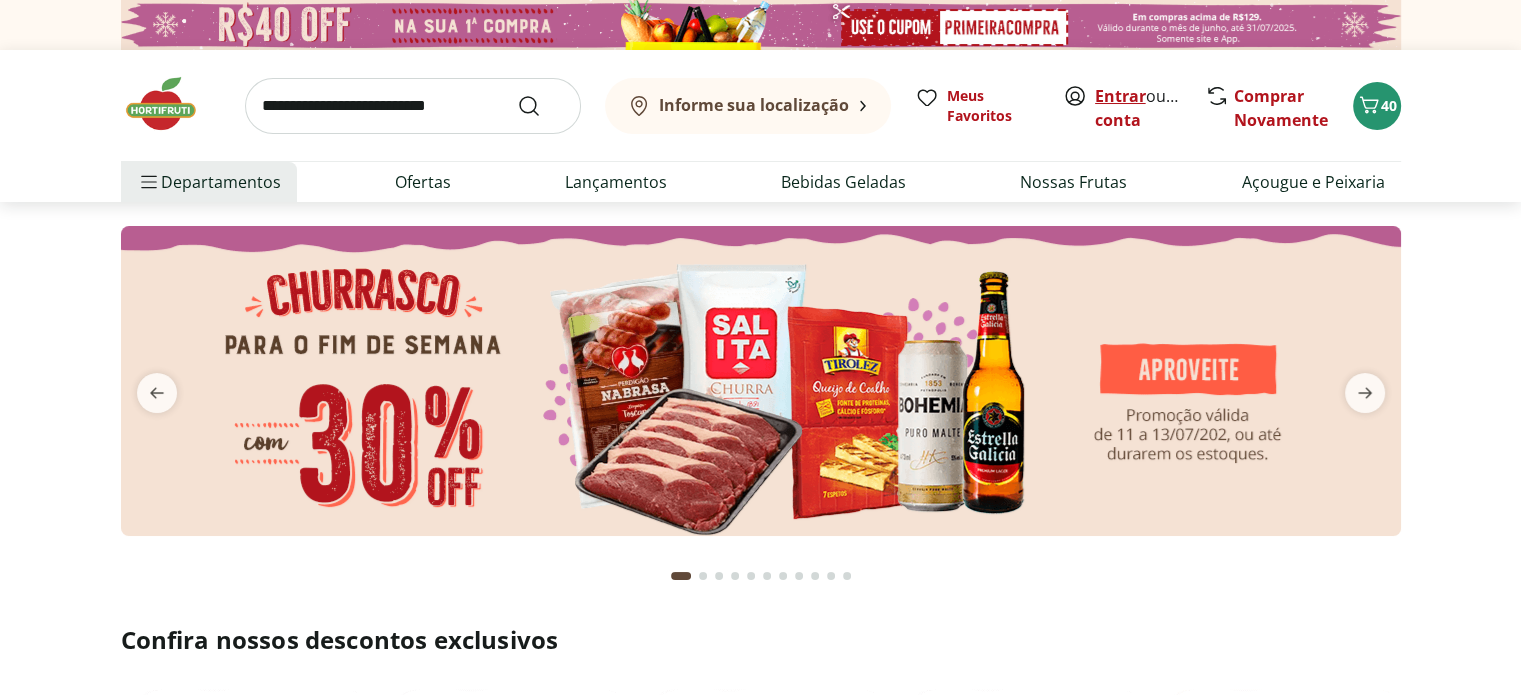 click on "Entrar" at bounding box center (1120, 96) 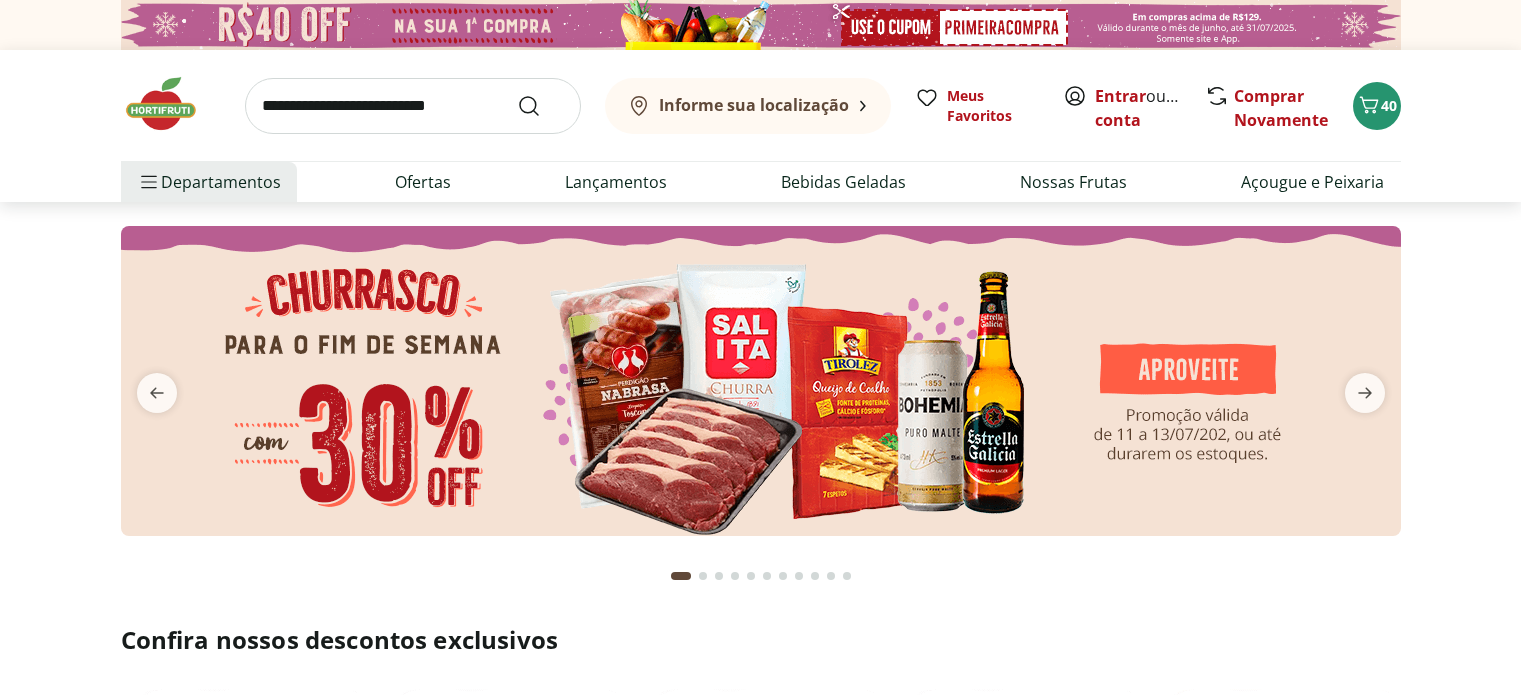 scroll, scrollTop: 0, scrollLeft: 0, axis: both 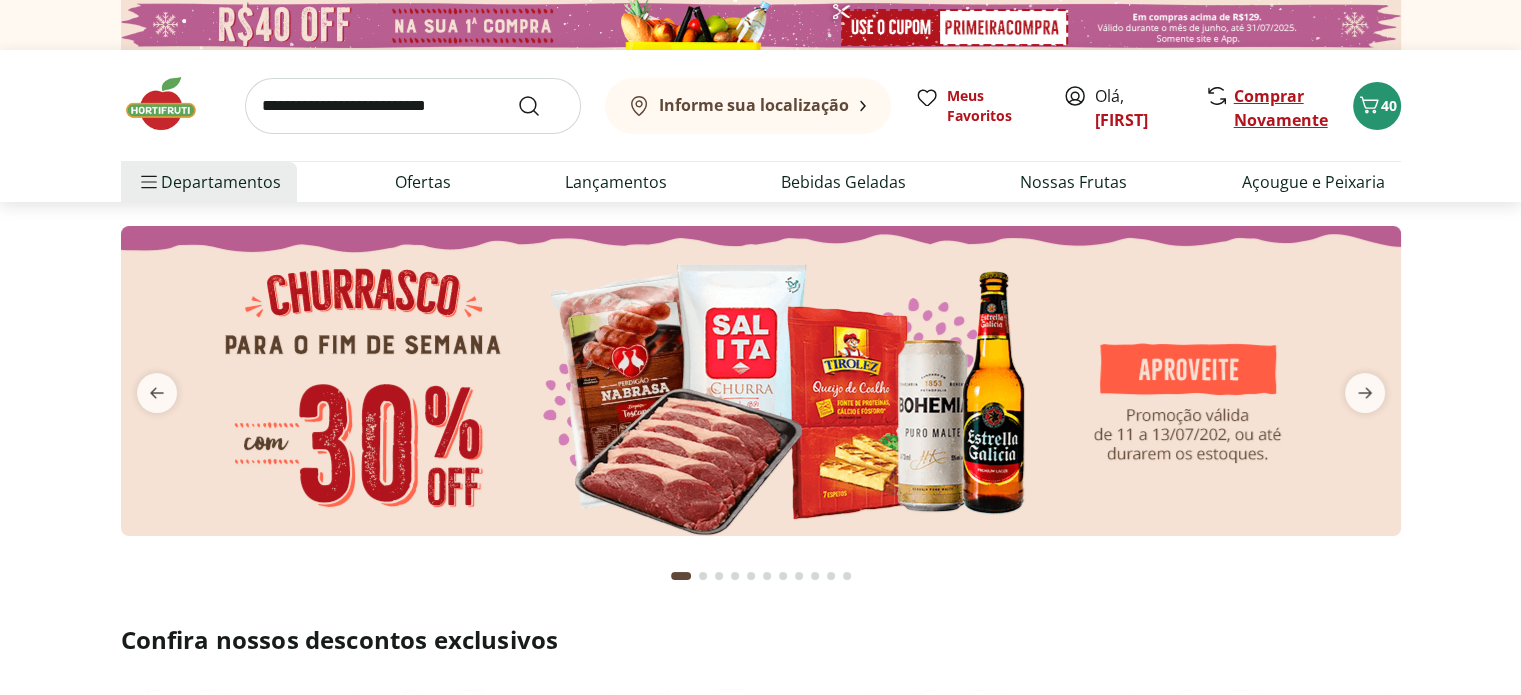 click on "Comprar Novamente" at bounding box center [1281, 108] 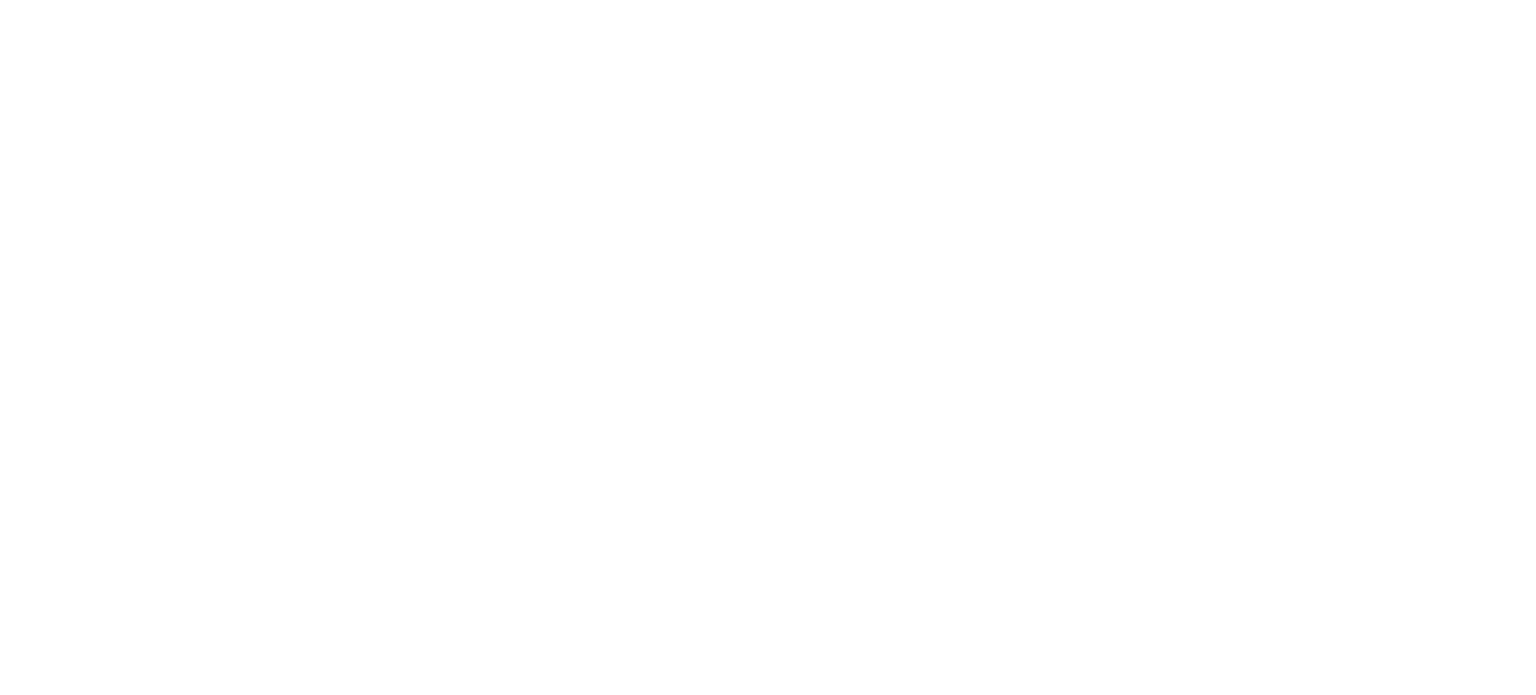 scroll, scrollTop: 0, scrollLeft: 0, axis: both 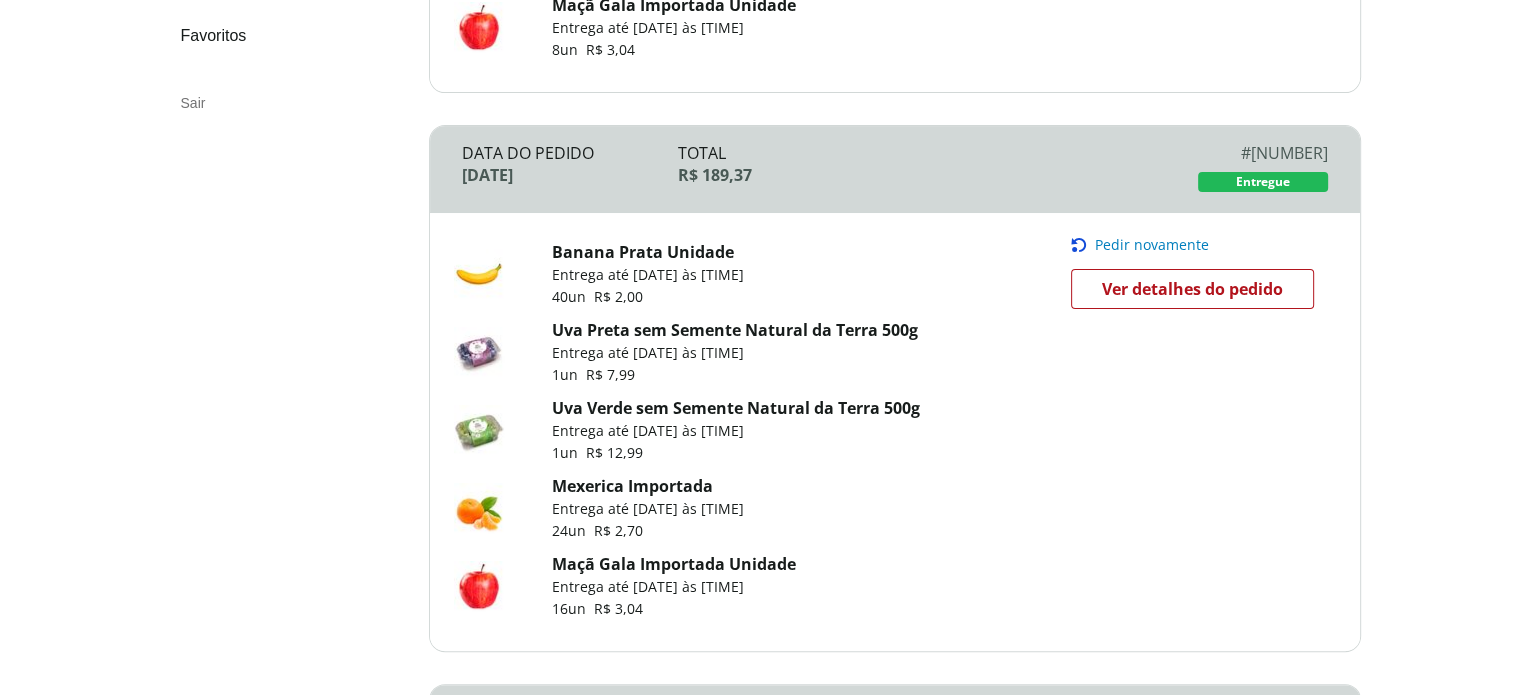 click on "Pedir novamente" at bounding box center (1152, 245) 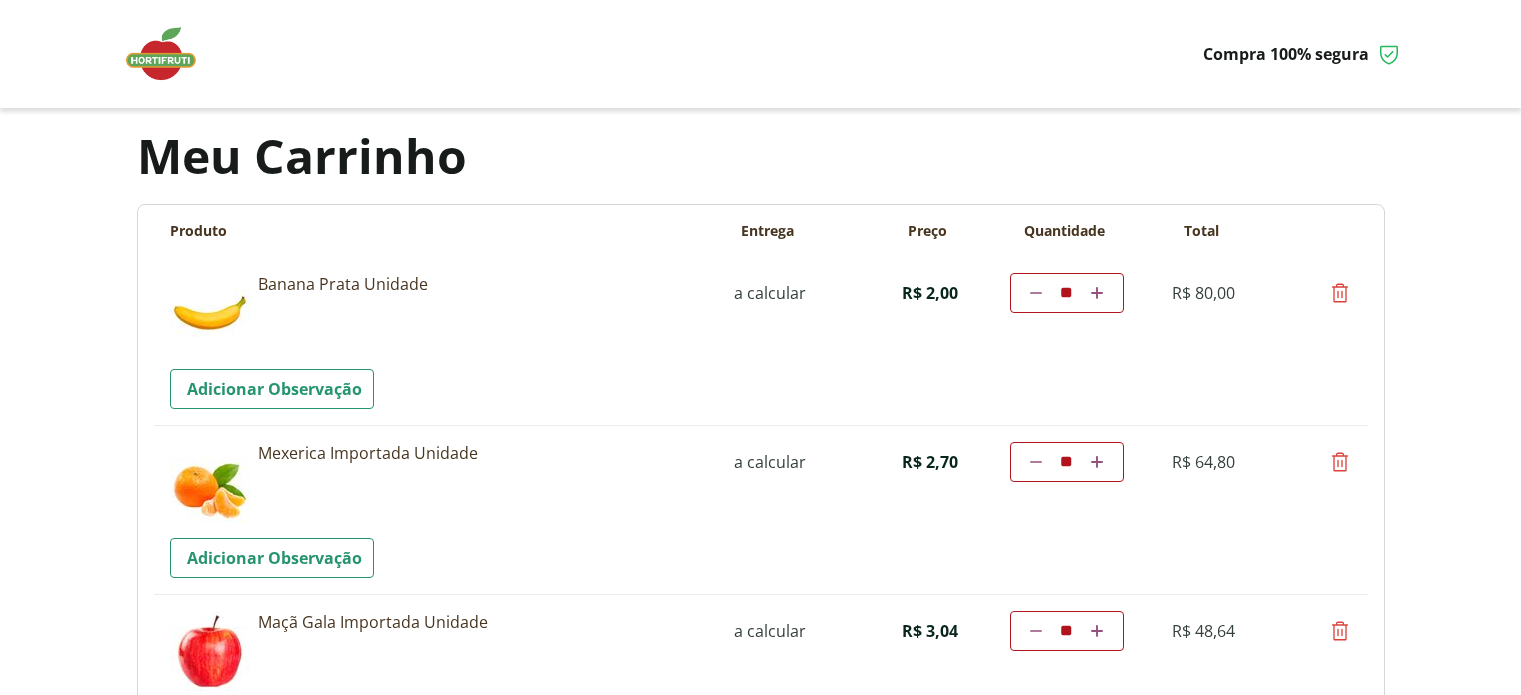 scroll, scrollTop: 0, scrollLeft: 0, axis: both 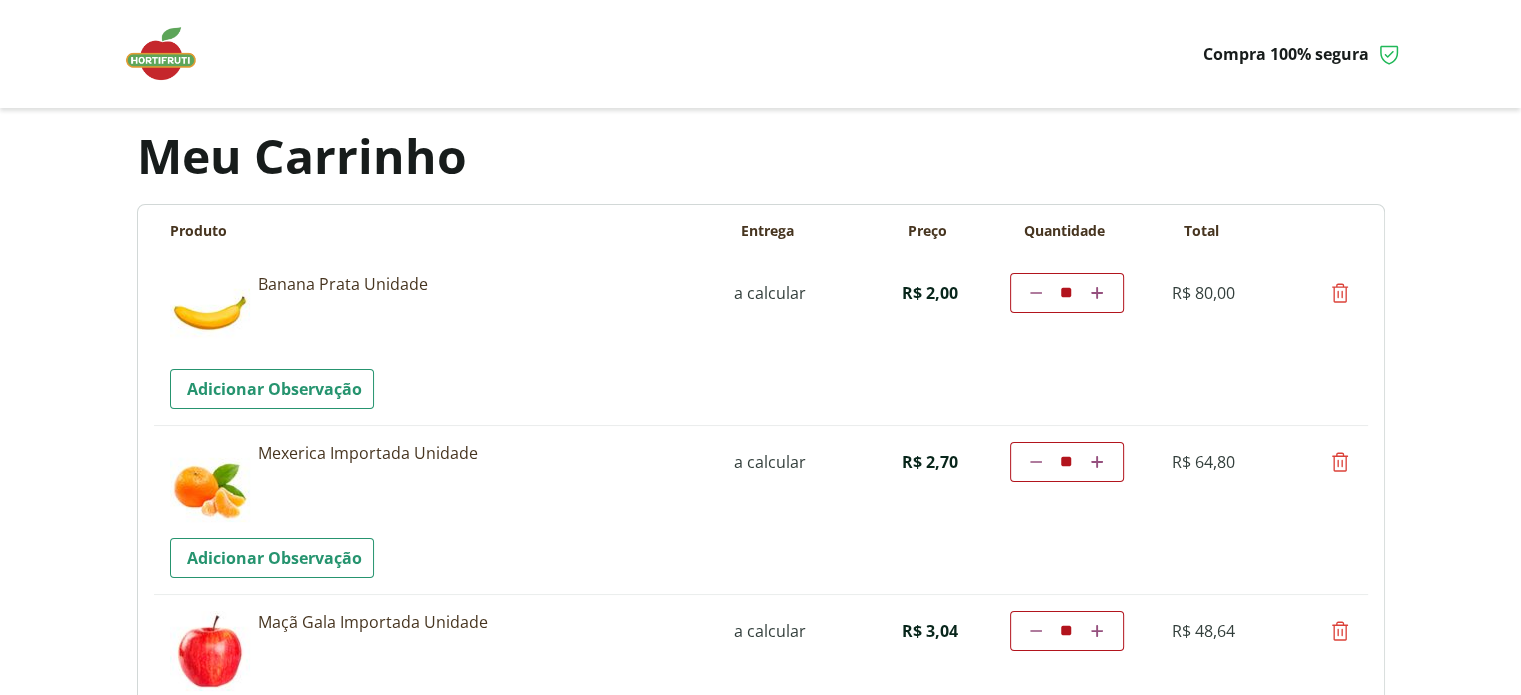click on "**" at bounding box center [1067, 293] 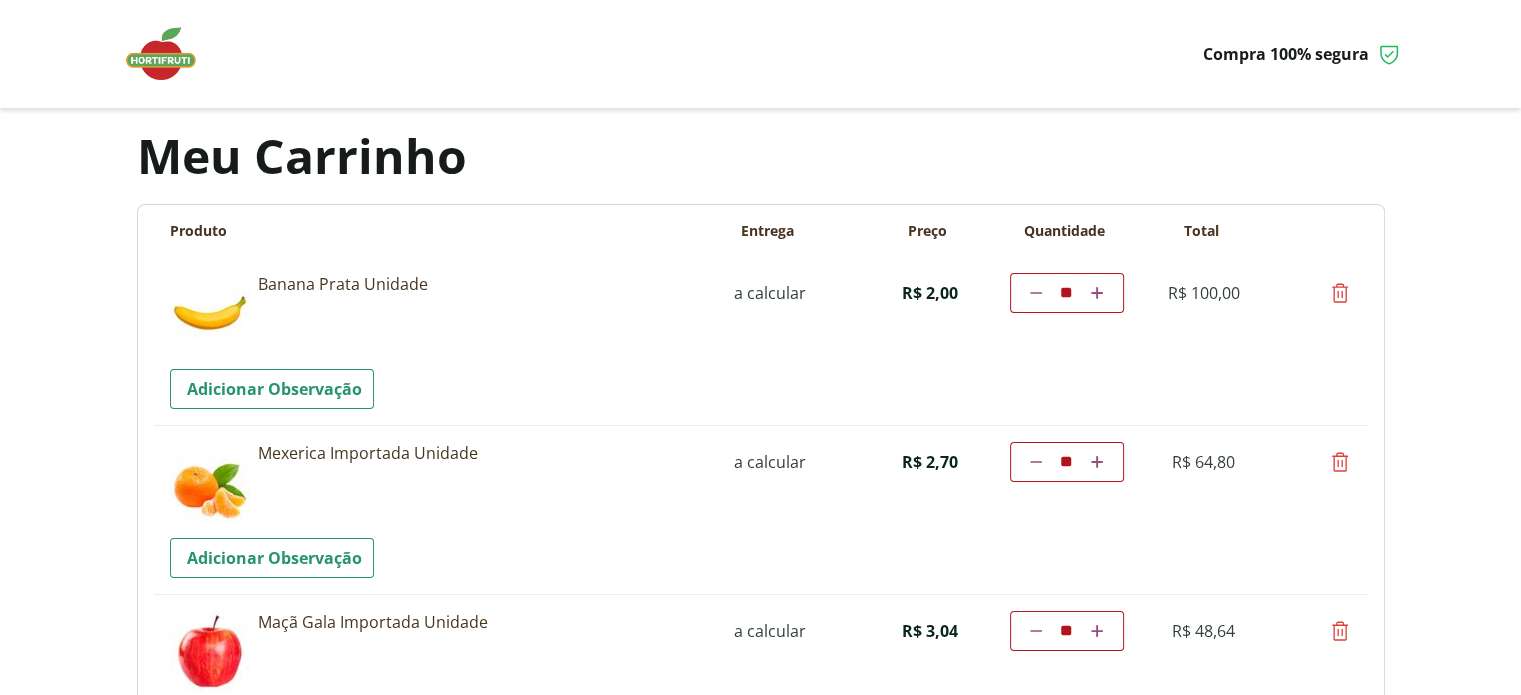 click on "**" at bounding box center [1067, 462] 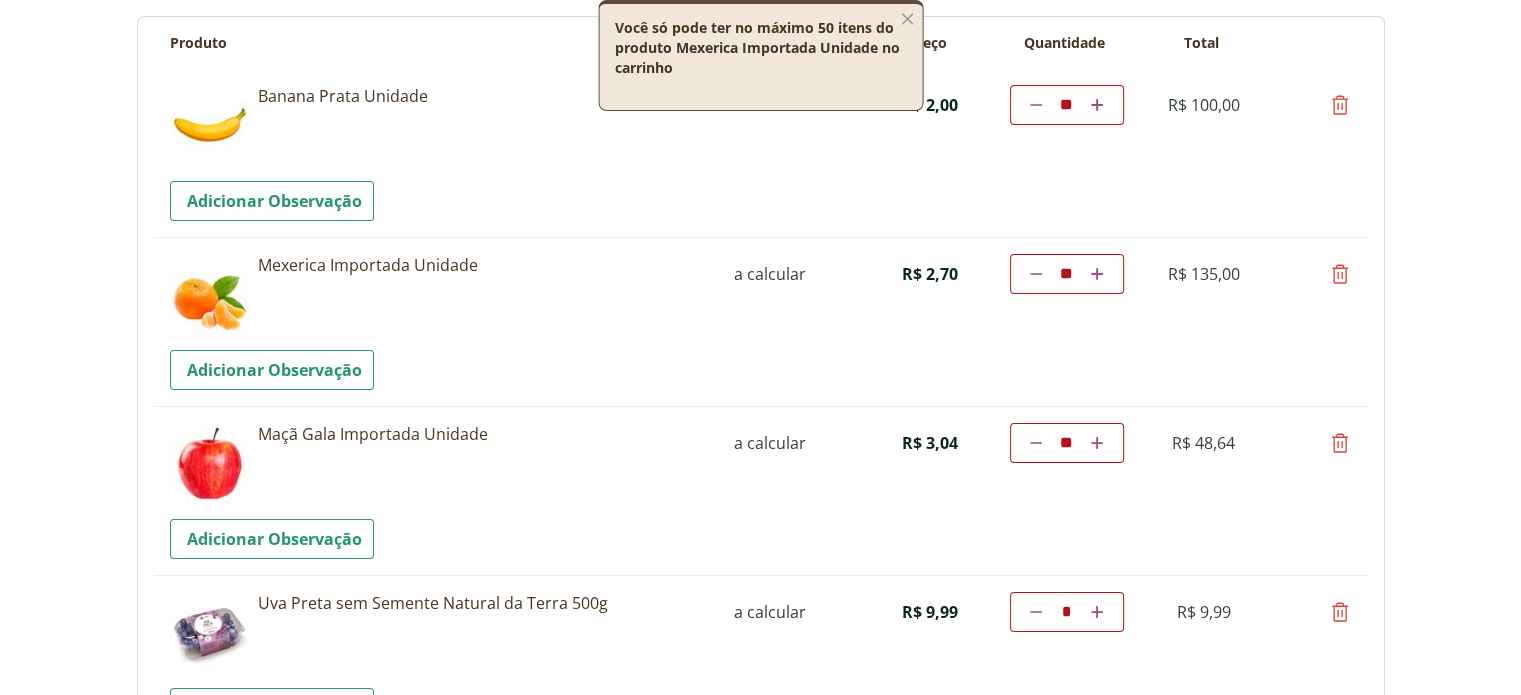 scroll, scrollTop: 271, scrollLeft: 0, axis: vertical 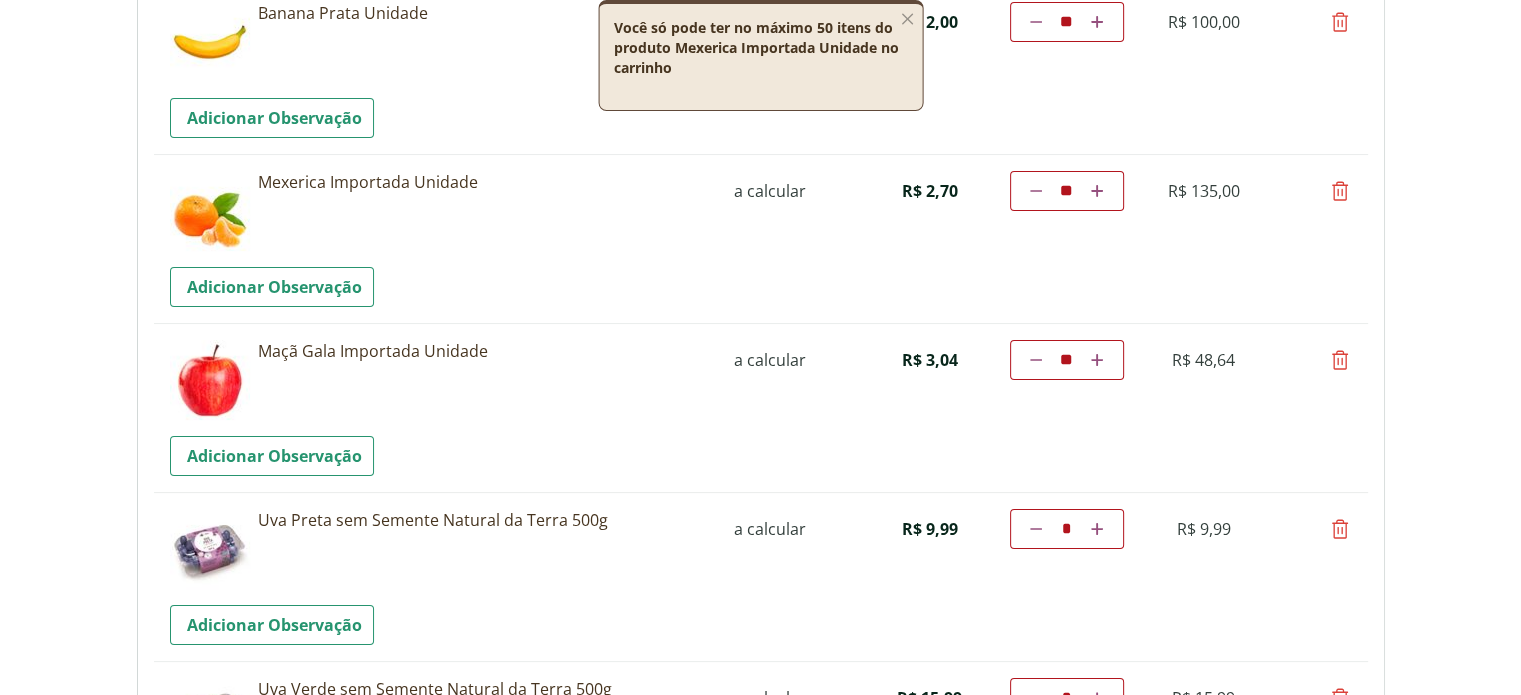 click on "**" at bounding box center [1067, 360] 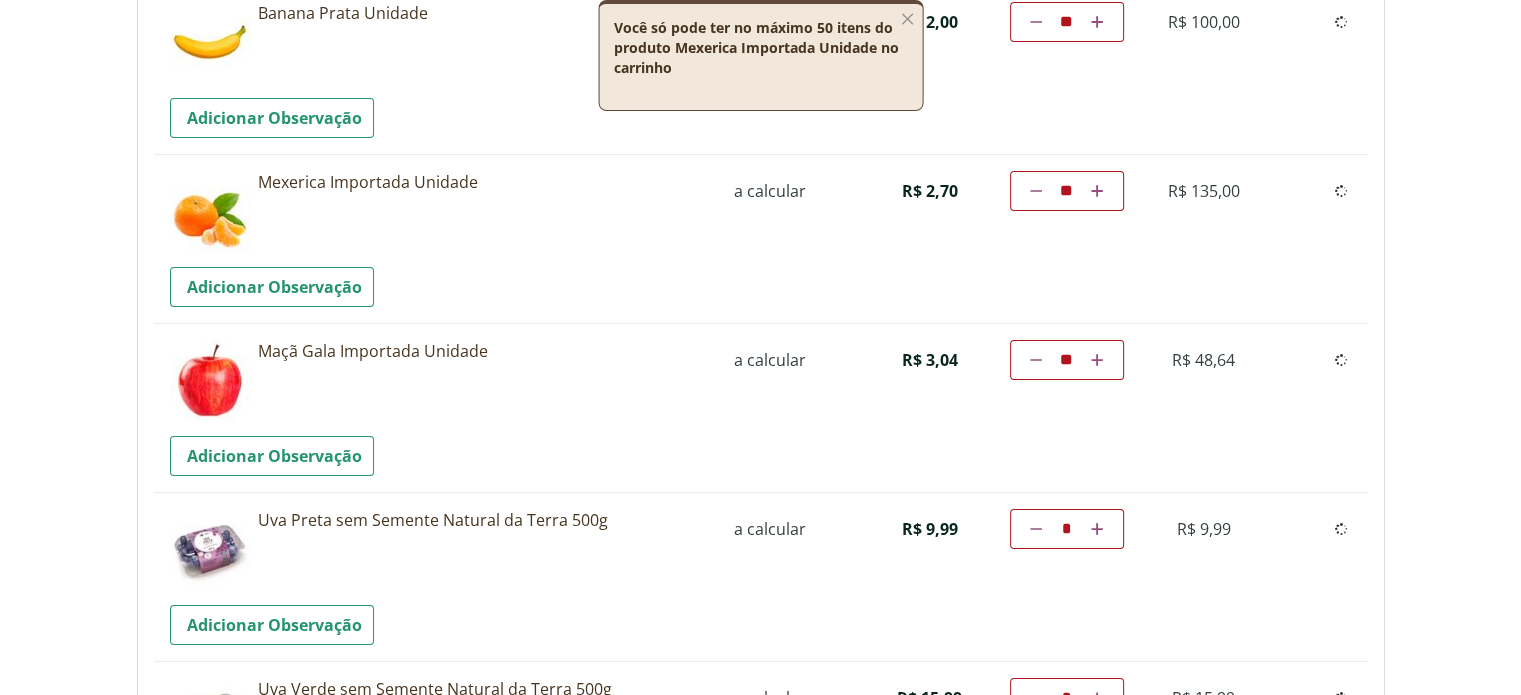 scroll, scrollTop: 0, scrollLeft: 0, axis: both 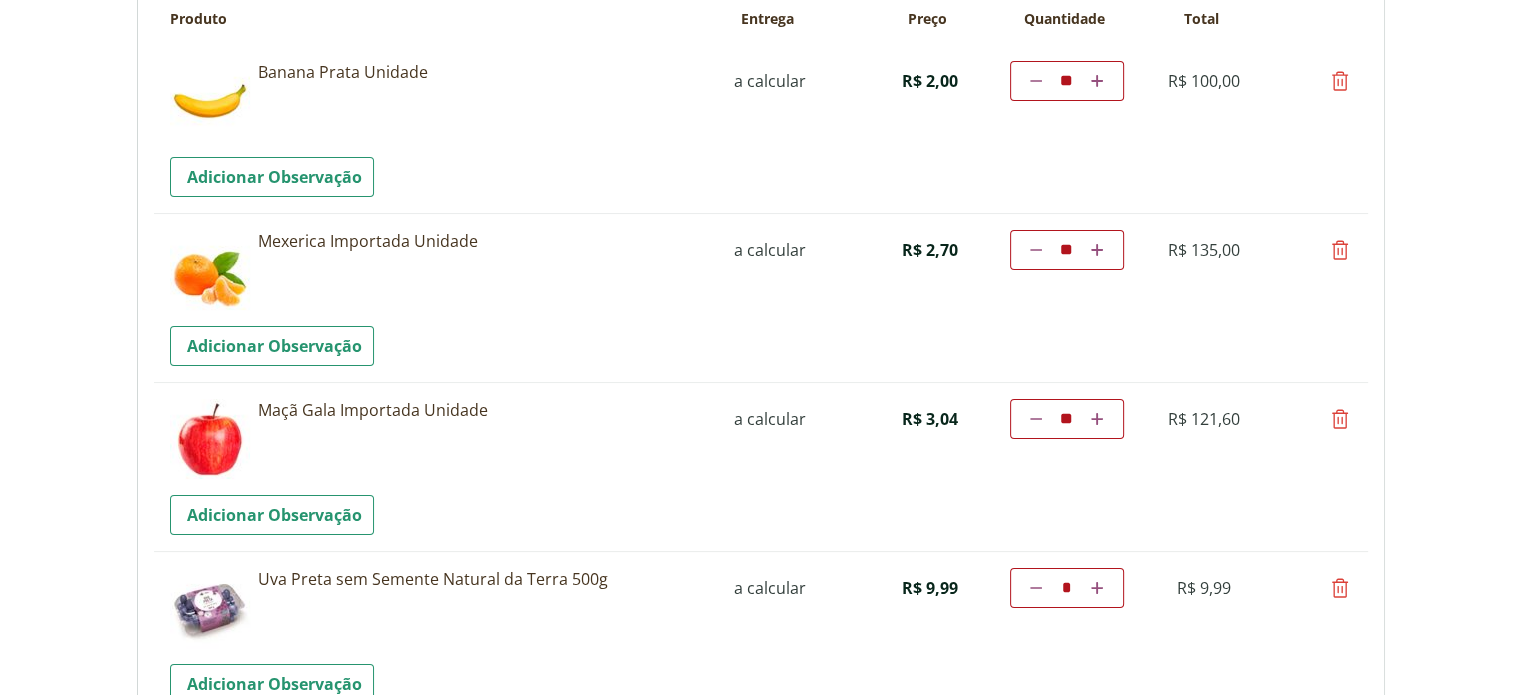 click on "Precisamos dos seus dados              Para continuar sem autenticação, é necessário que você preencha novamente seus dados de cadastro.                               Voltar    ou                   Continuar sem autenticação                                                                                                  Olá!              Identificamos seus dados a partir de compras anteriores. Facilitaremos sua compra preenchendo alguns dados de forma segura.              Continuar com a compra                                                                                                                           Carregando...                                   Aguarde...                                            Estamos salvando suas alterações.                  Estamos finalizando sua compra.                                                                                                                                Fechar" at bounding box center [760, 135] 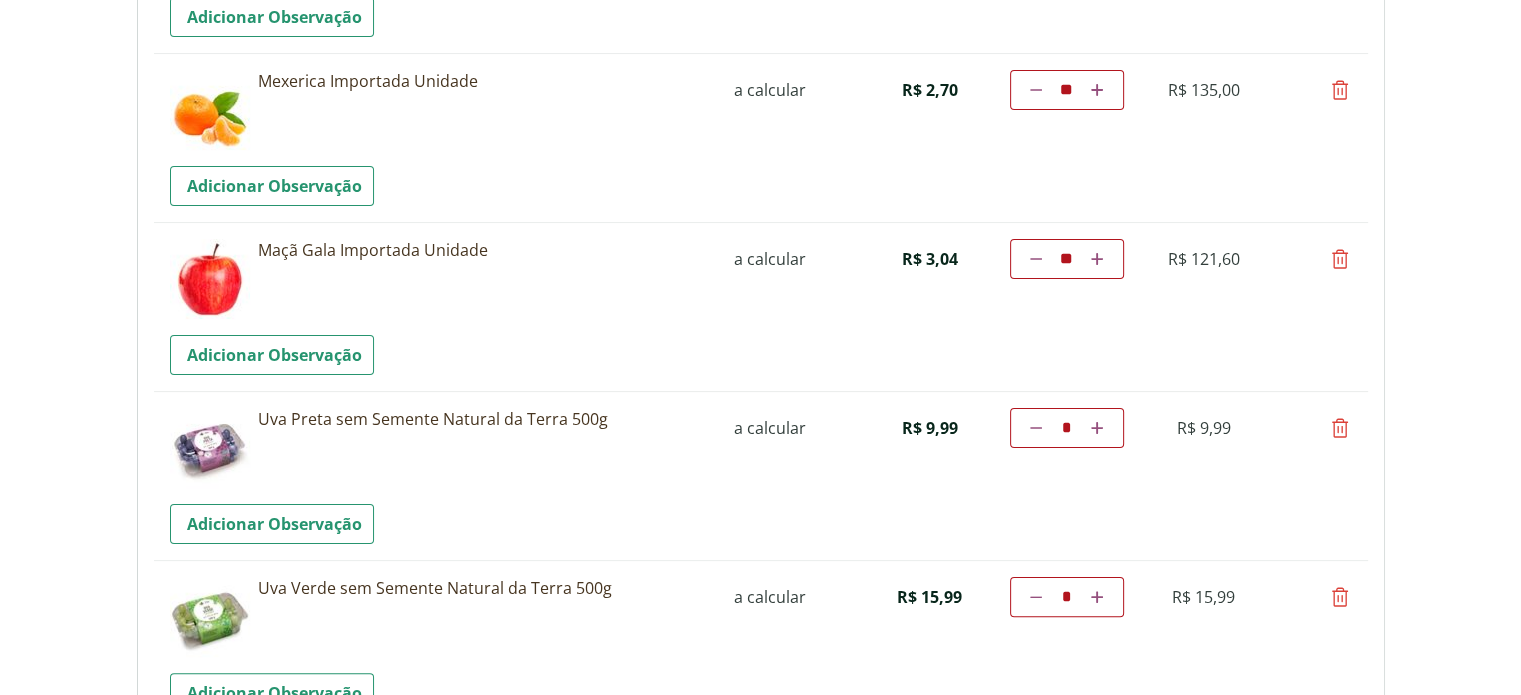 scroll, scrollTop: 484, scrollLeft: 0, axis: vertical 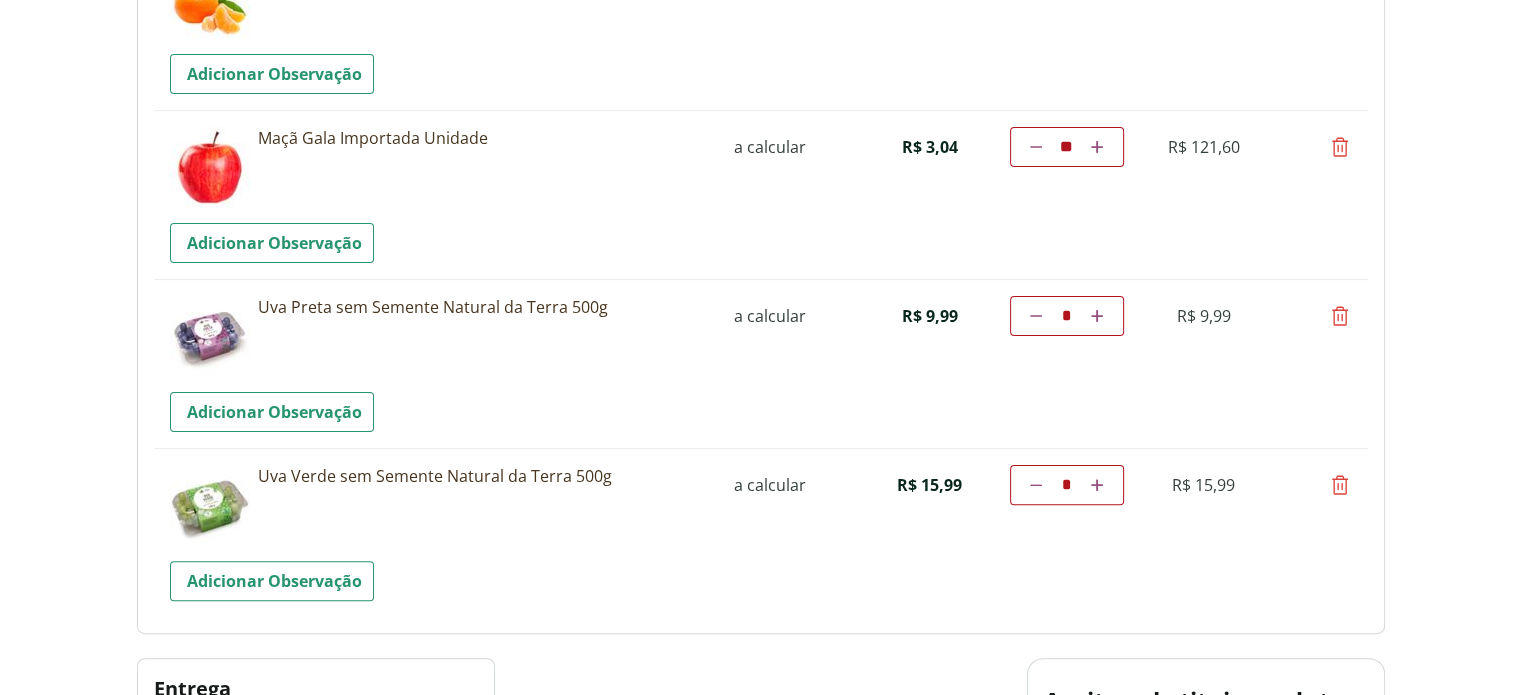 click at bounding box center [1340, 485] 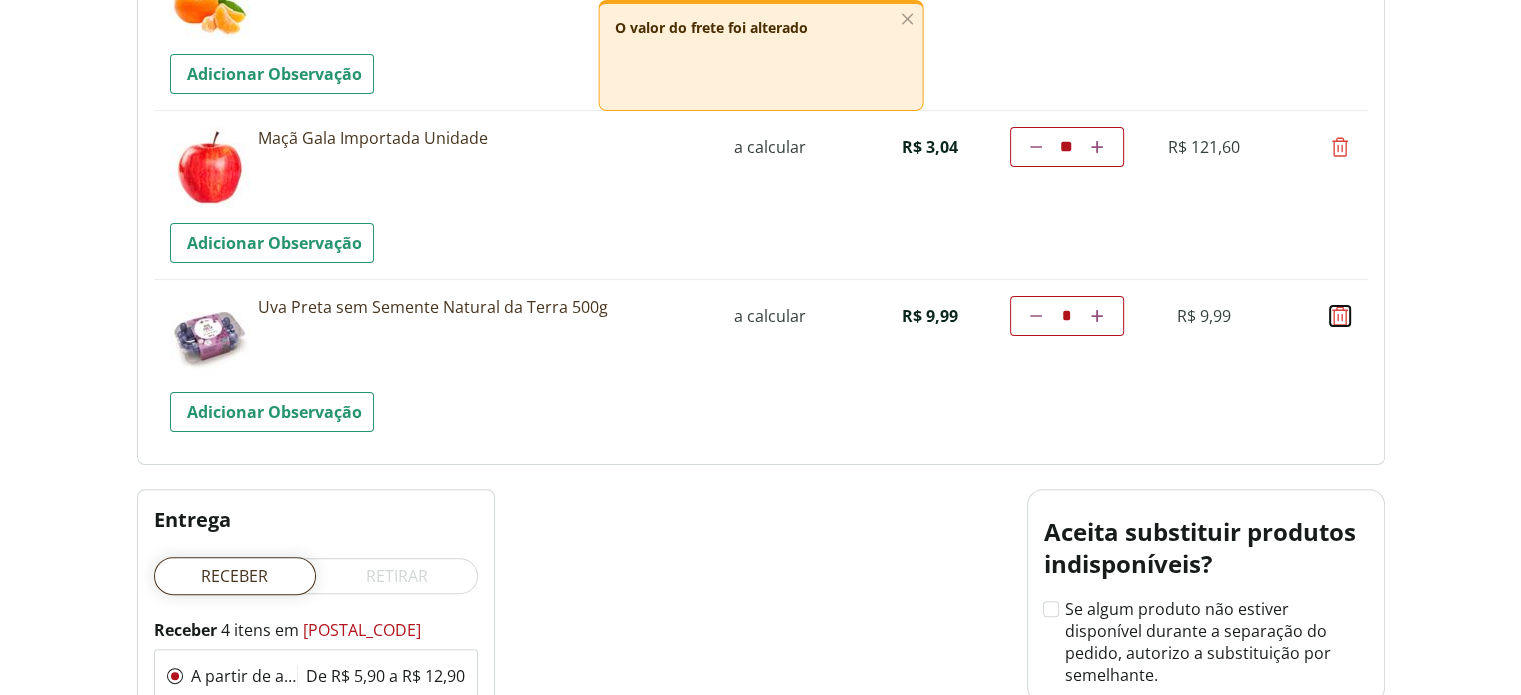 click at bounding box center [1340, 316] 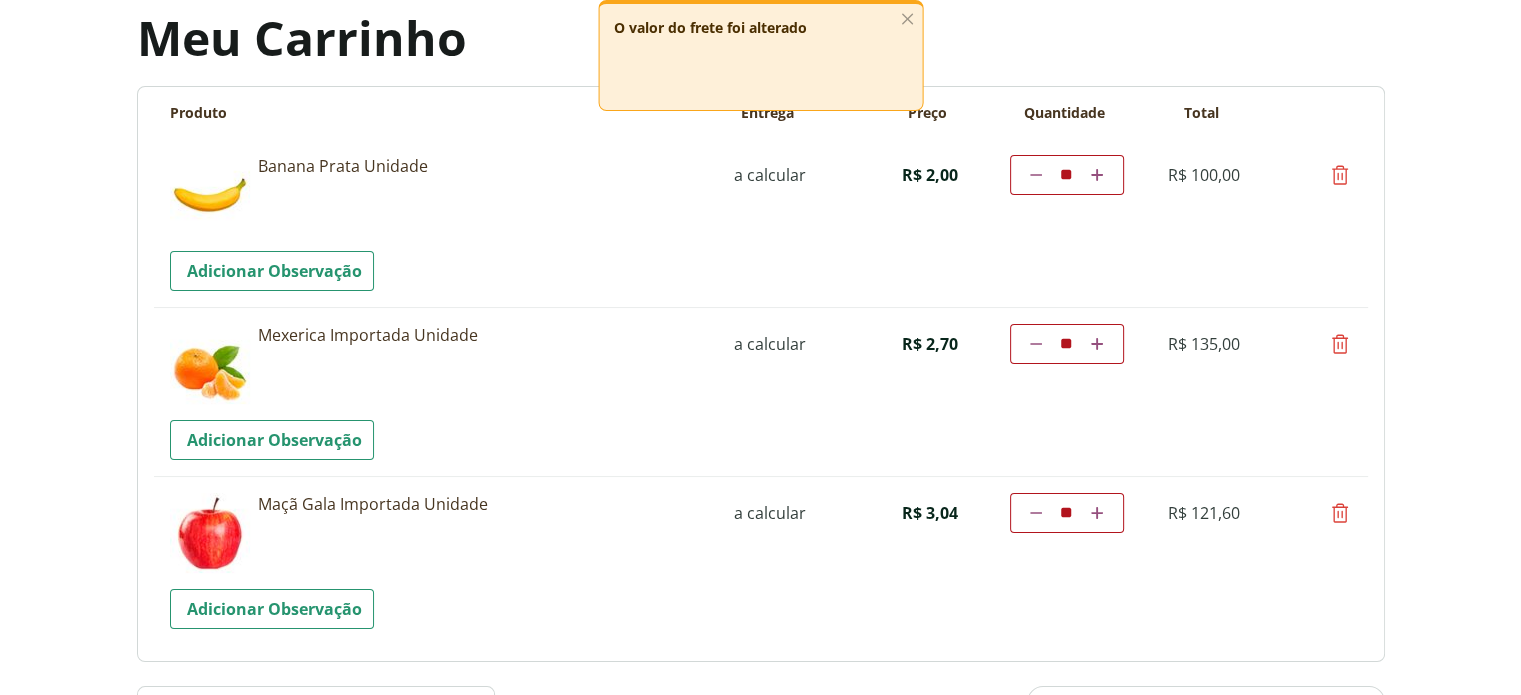 scroll, scrollTop: 68, scrollLeft: 0, axis: vertical 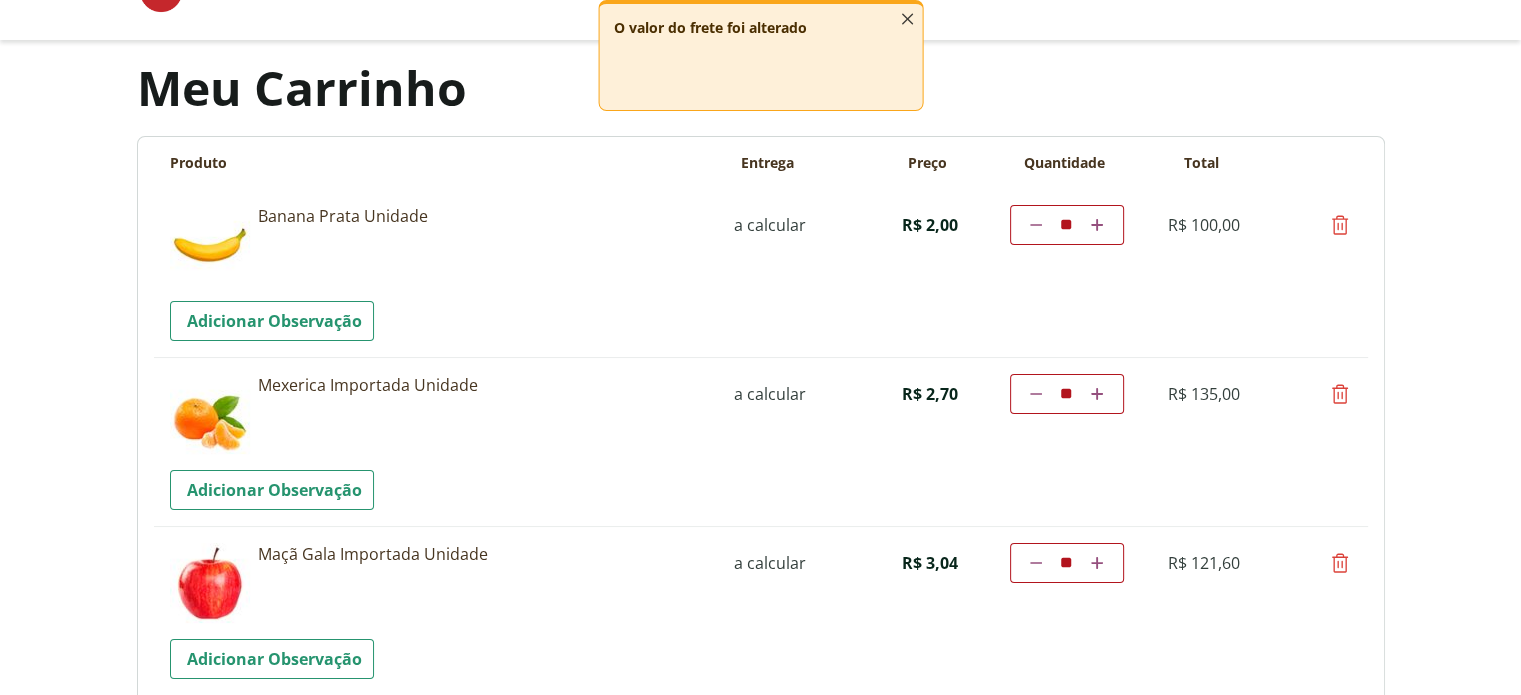 click 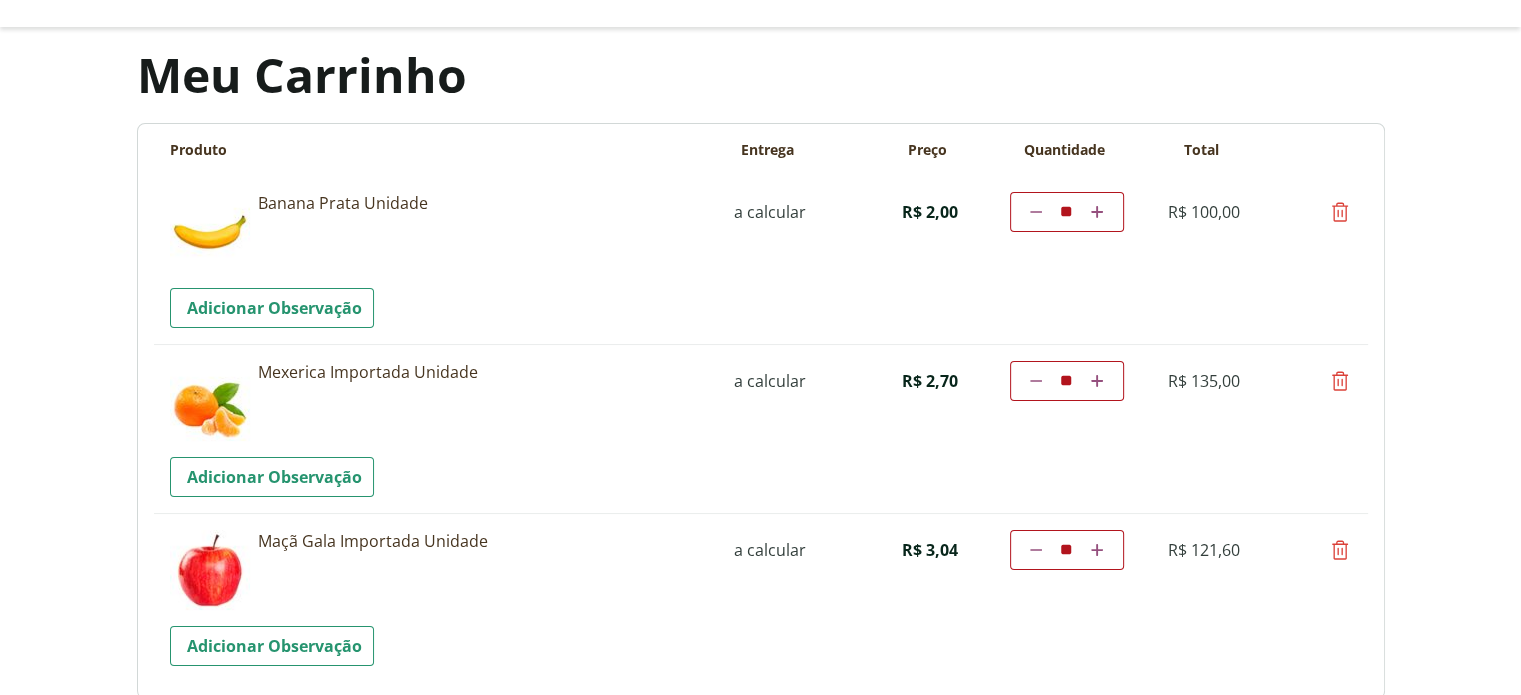 scroll, scrollTop: 224, scrollLeft: 0, axis: vertical 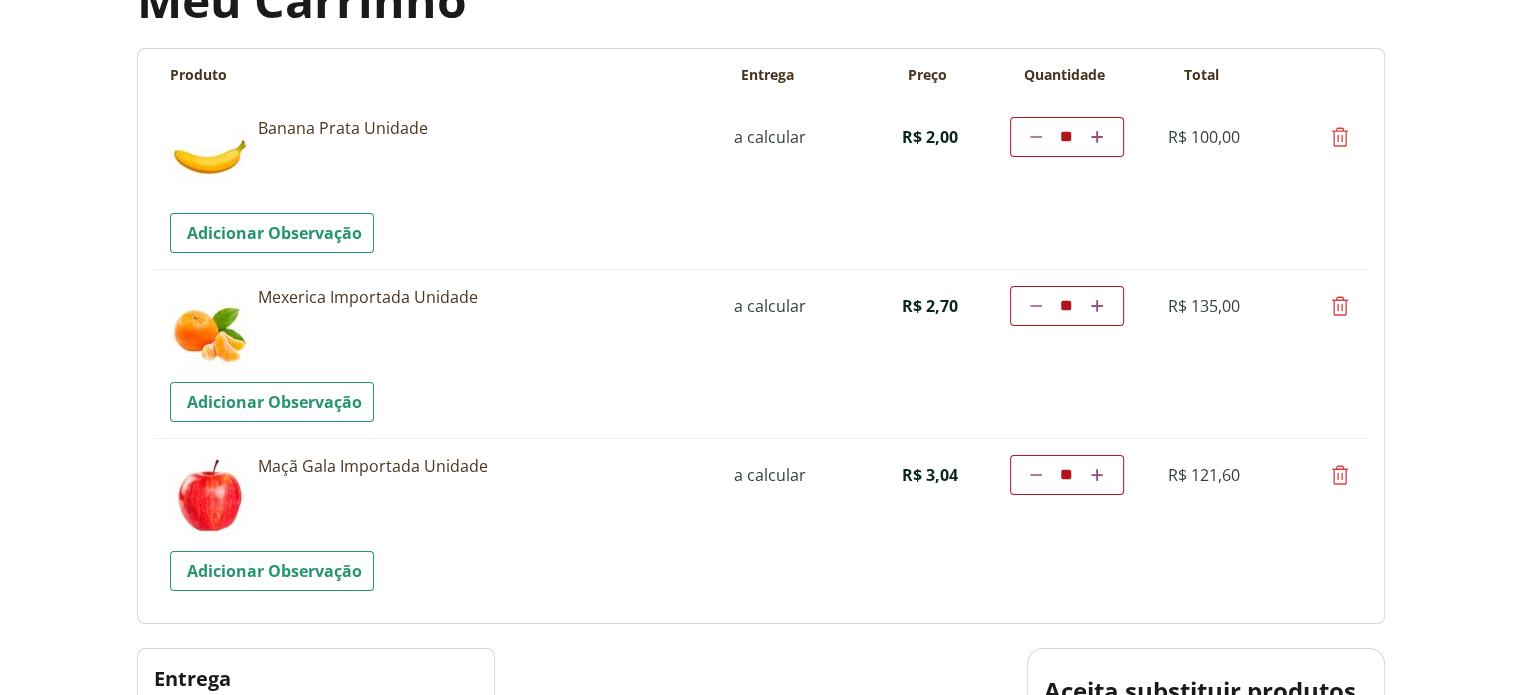 drag, startPoint x: 849, startPoint y: 399, endPoint x: 801, endPoint y: 399, distance: 48 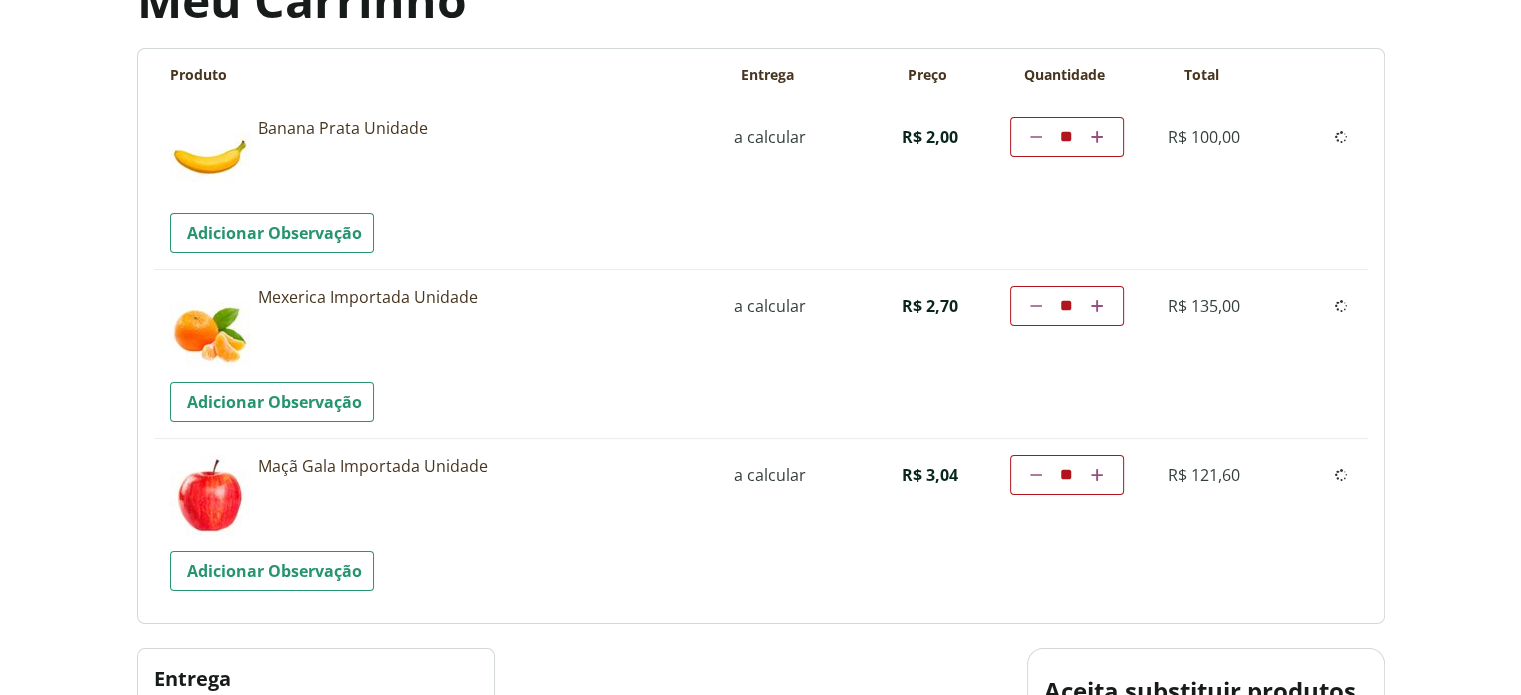 click on "**********" at bounding box center [761, 522] 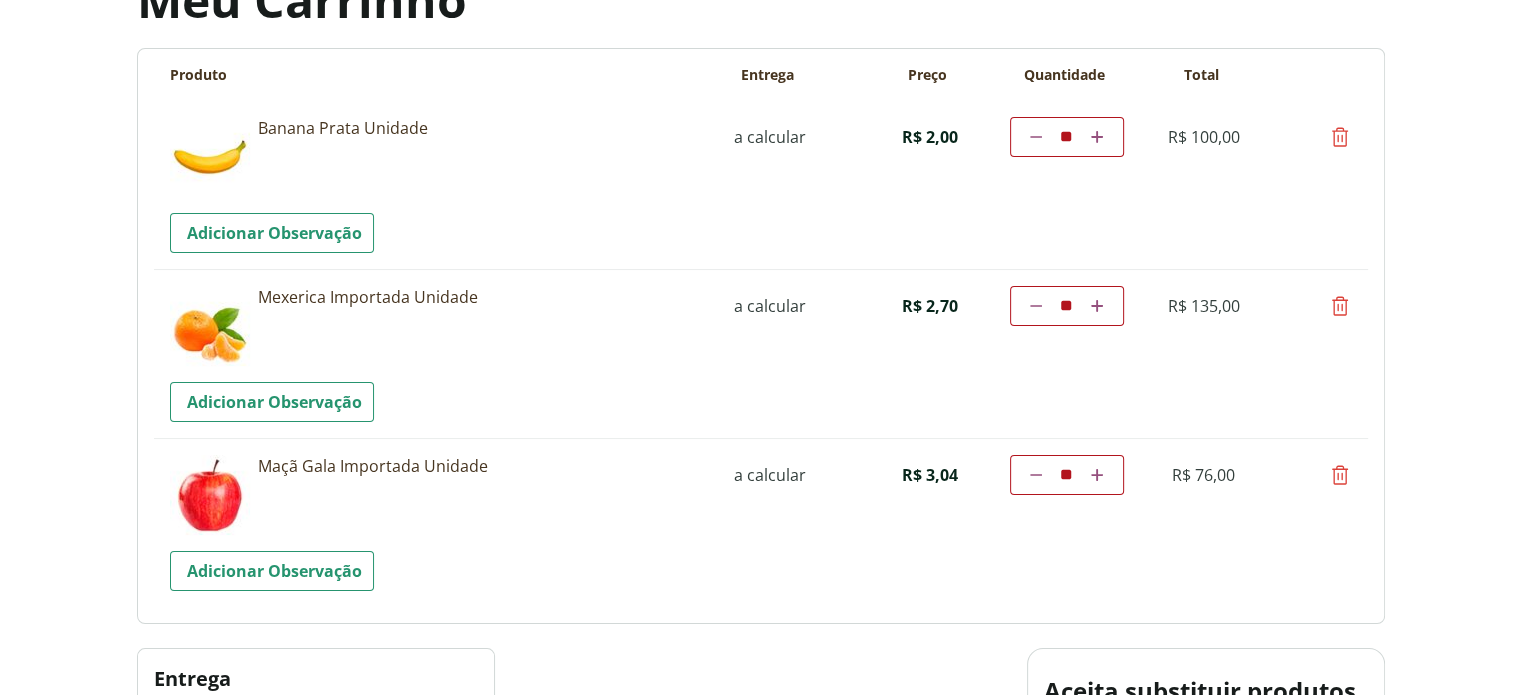 click on "**********" at bounding box center [761, 353] 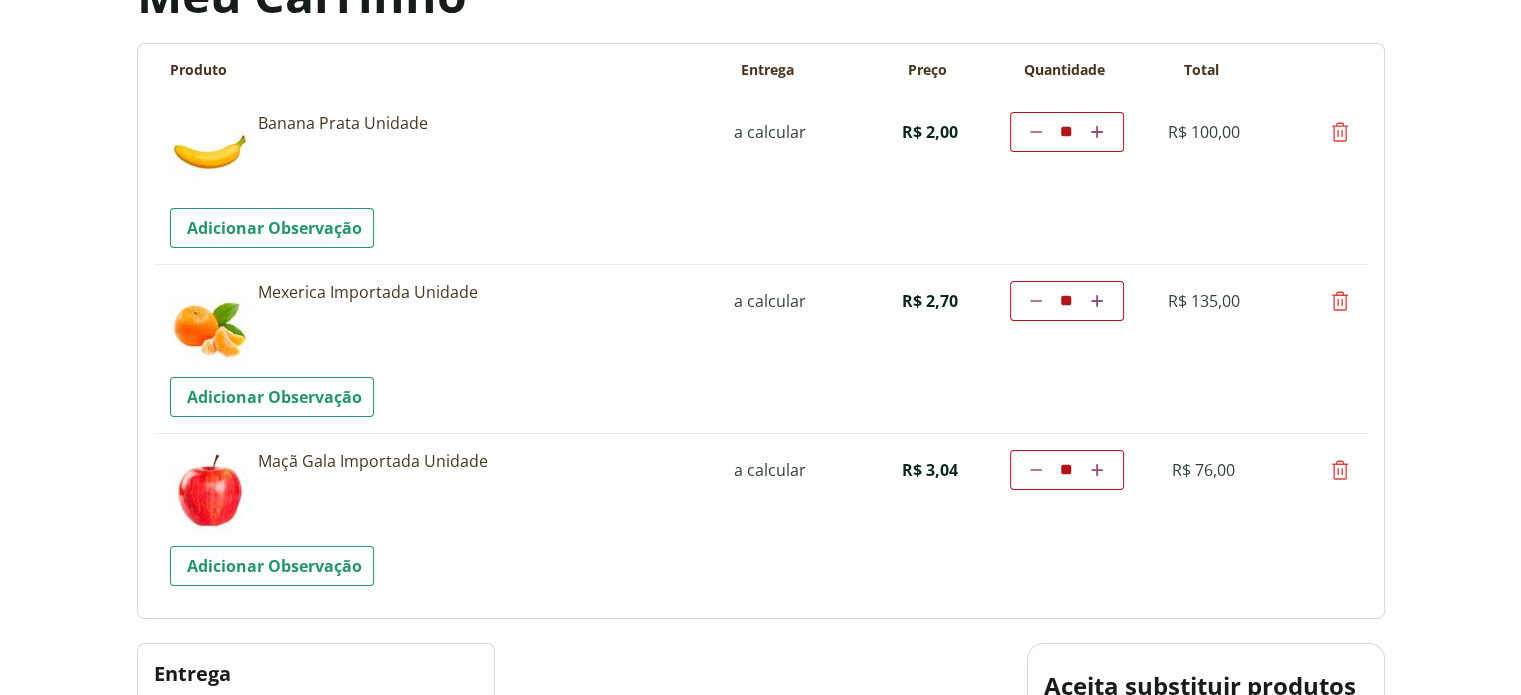 scroll, scrollTop: 163, scrollLeft: 0, axis: vertical 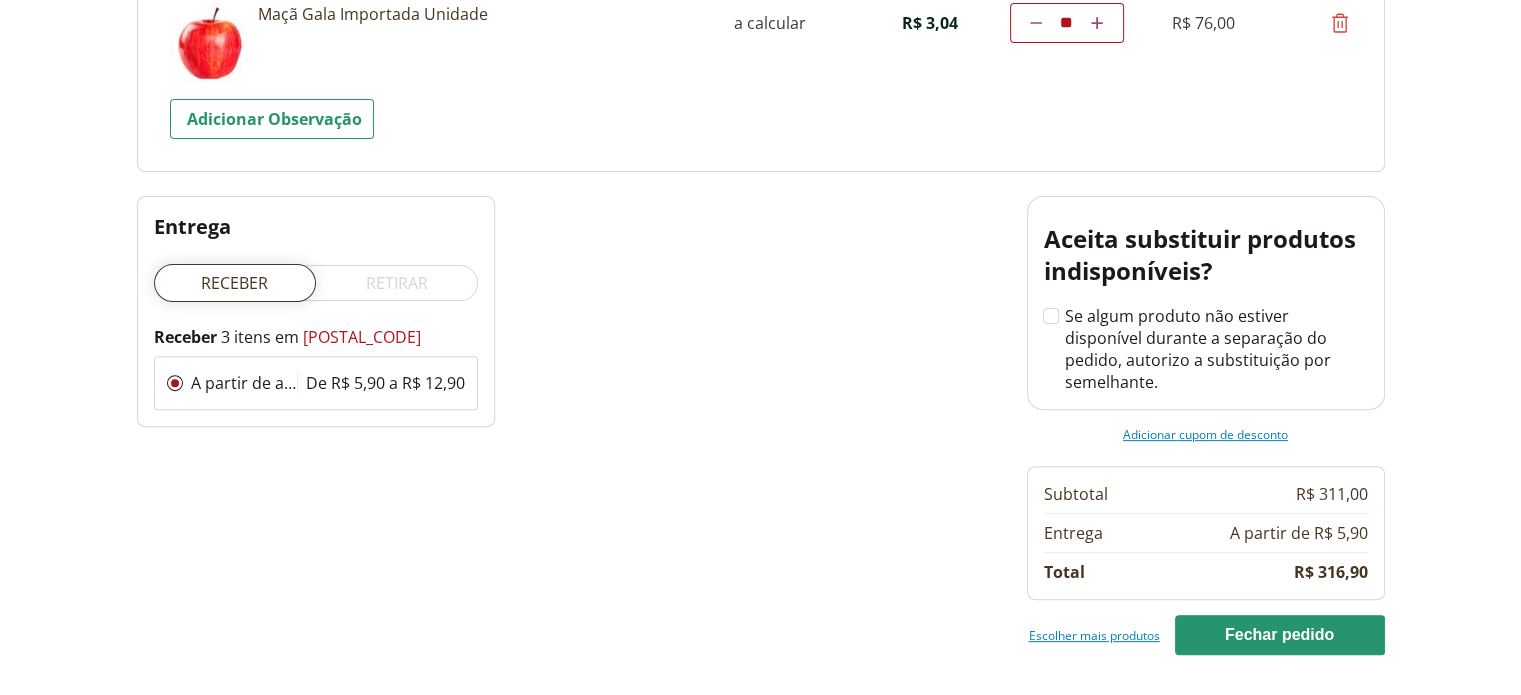 drag, startPoint x: 967, startPoint y: 311, endPoint x: 1265, endPoint y: 287, distance: 298.96487 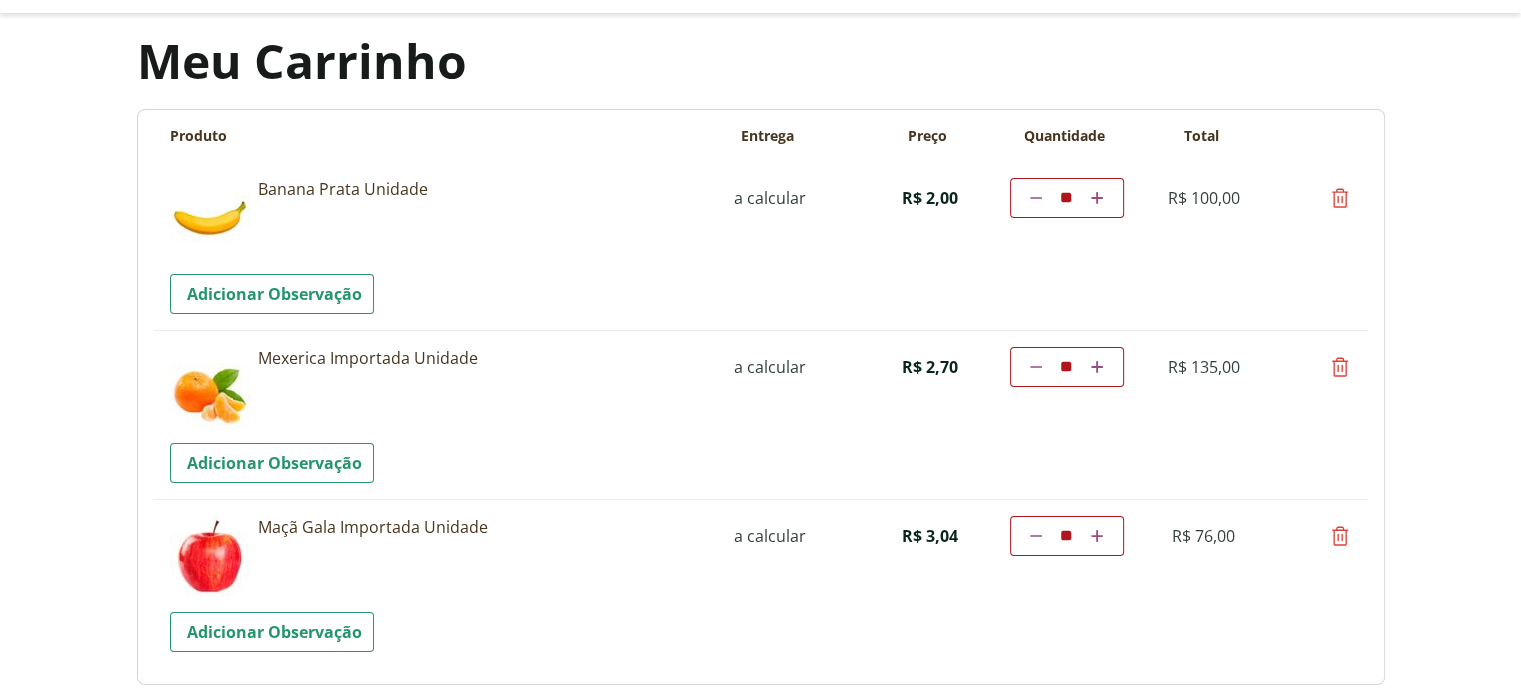 scroll, scrollTop: 142, scrollLeft: 0, axis: vertical 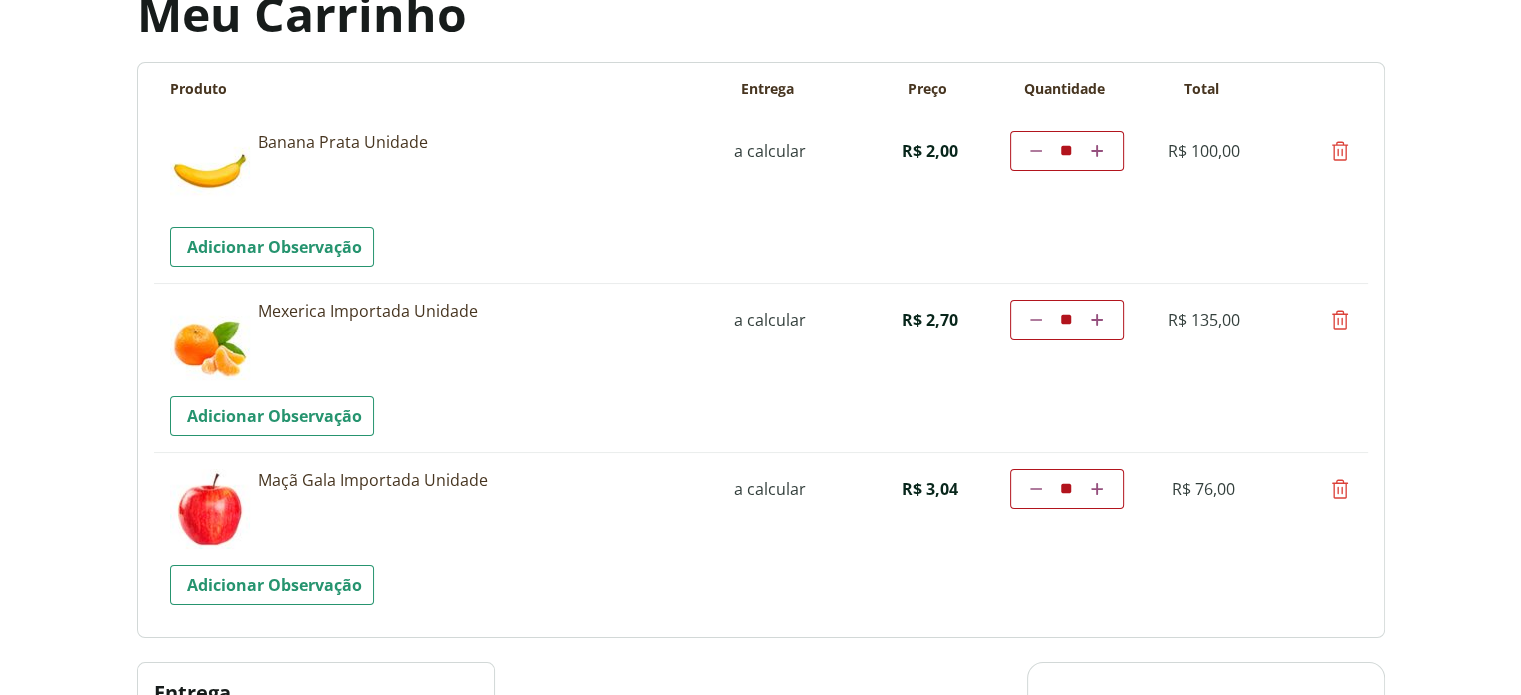 click on "**********" at bounding box center [761, 199] 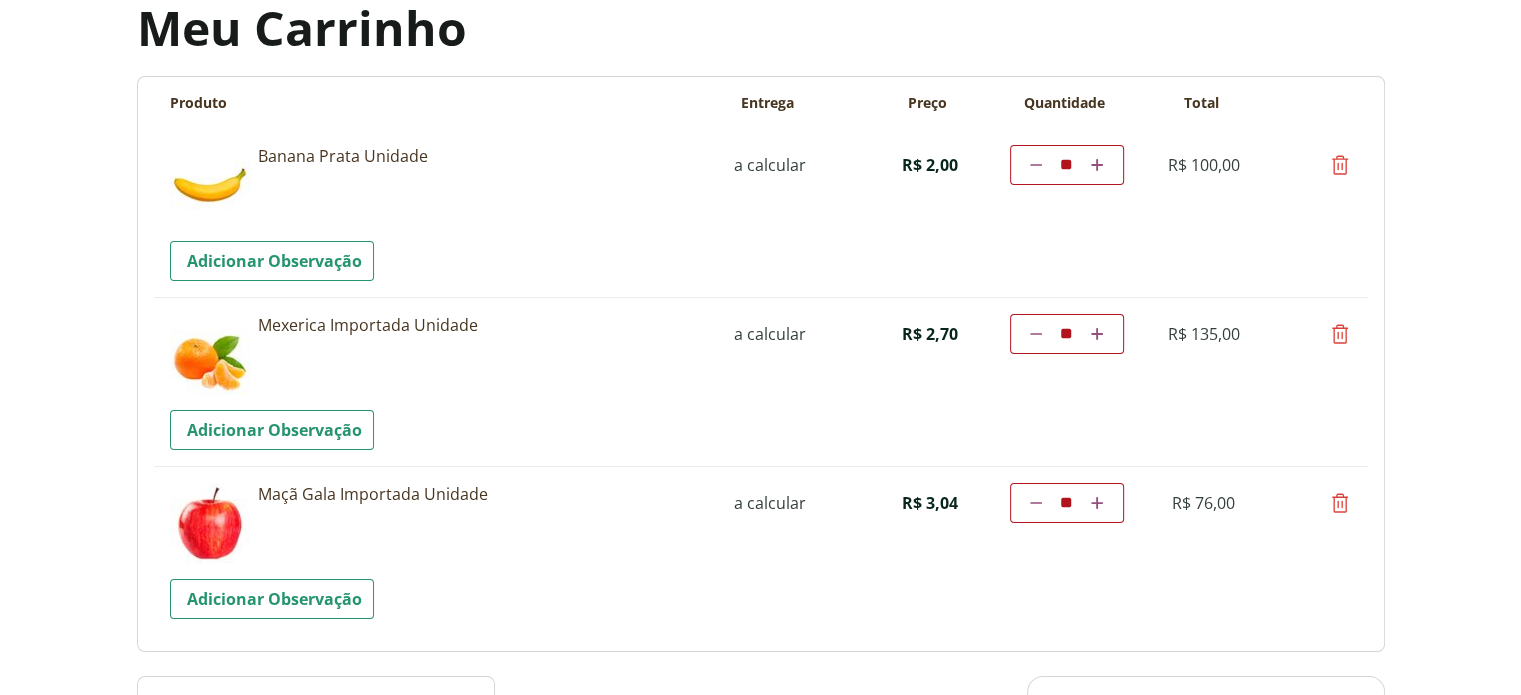 scroll, scrollTop: 134, scrollLeft: 0, axis: vertical 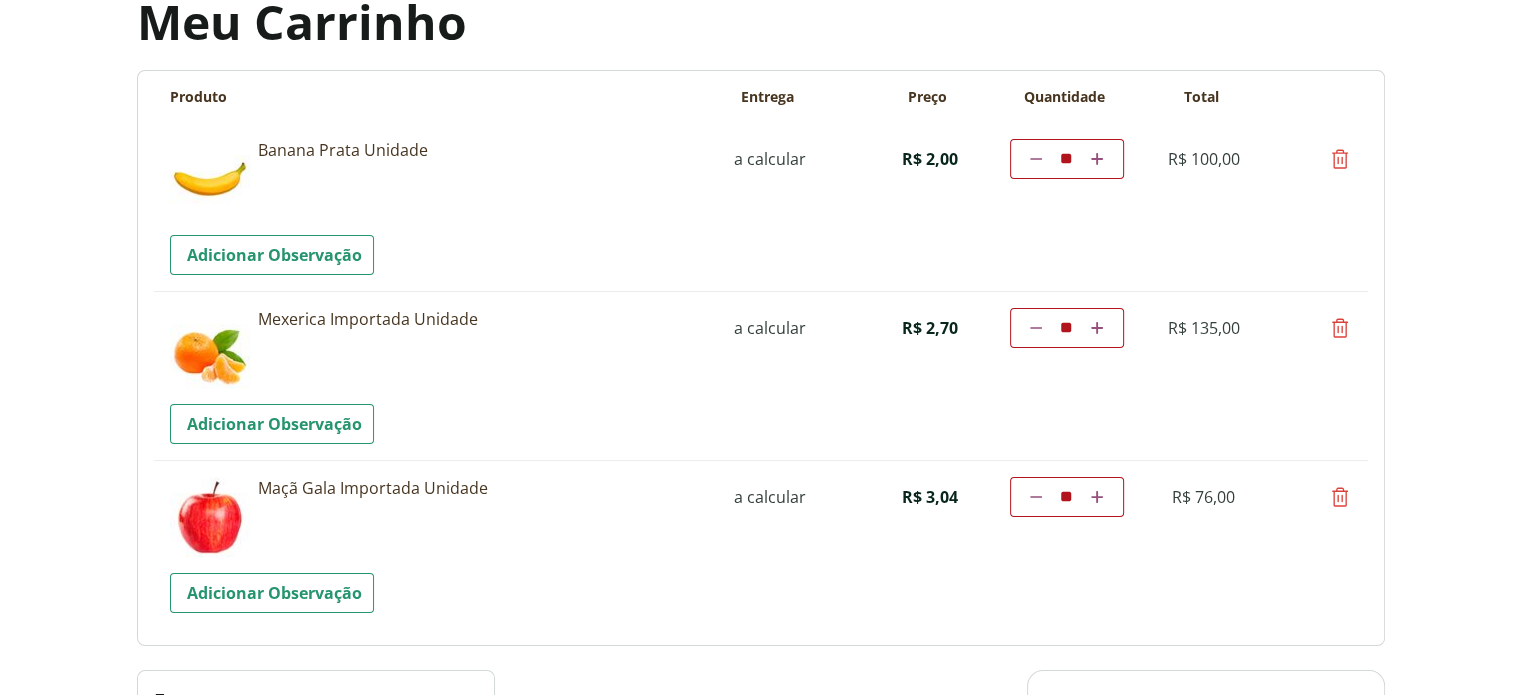 click on "Diminuir a quantidade                                 **                                          Aumentar a quantidade" at bounding box center [1067, 328] 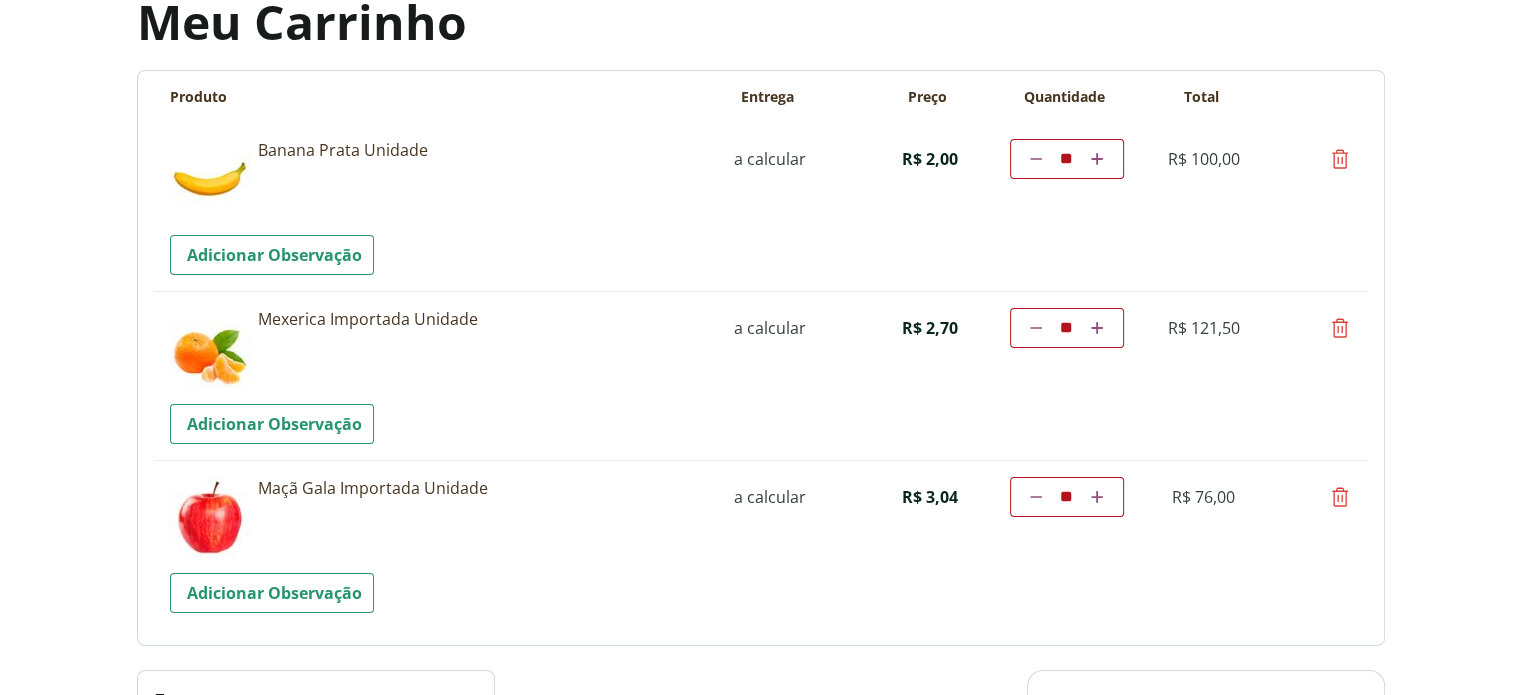 click on "**********" at bounding box center [761, 207] 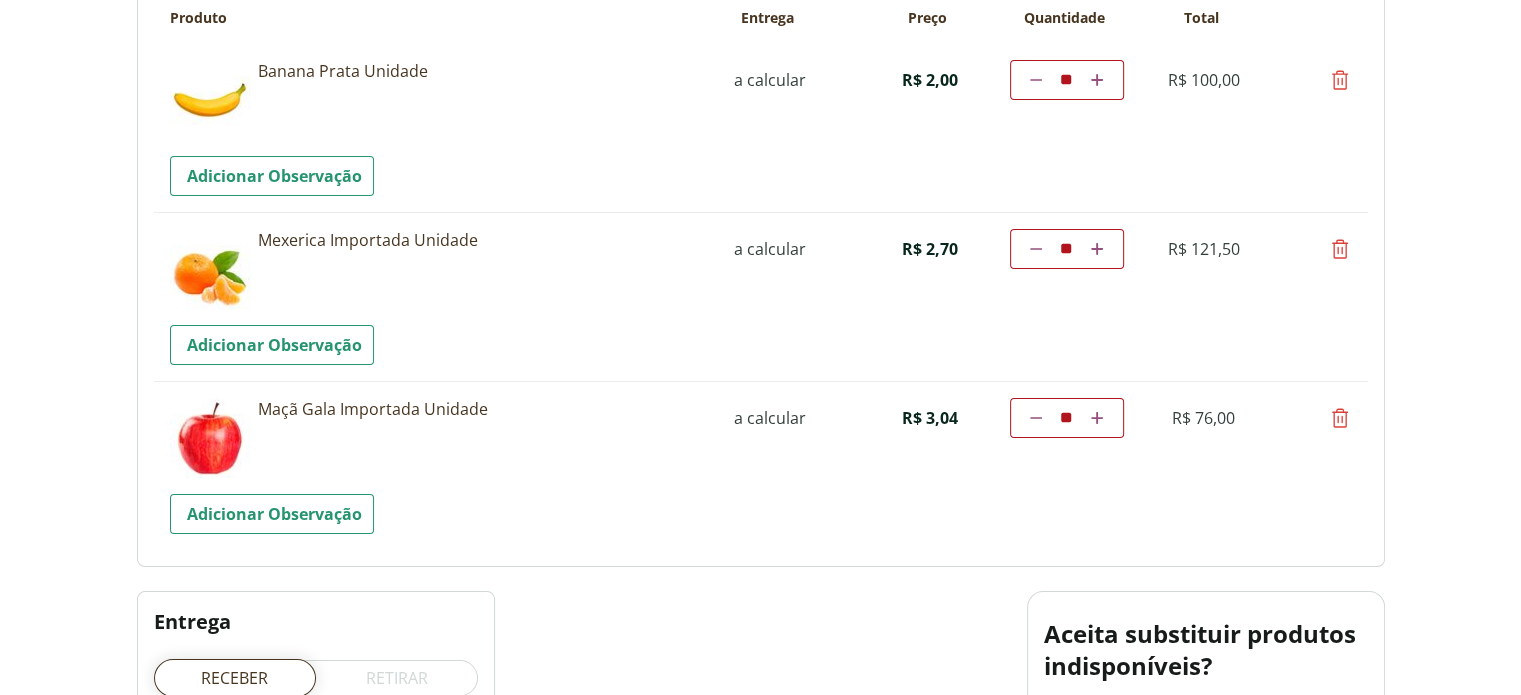 scroll, scrollTop: 216, scrollLeft: 0, axis: vertical 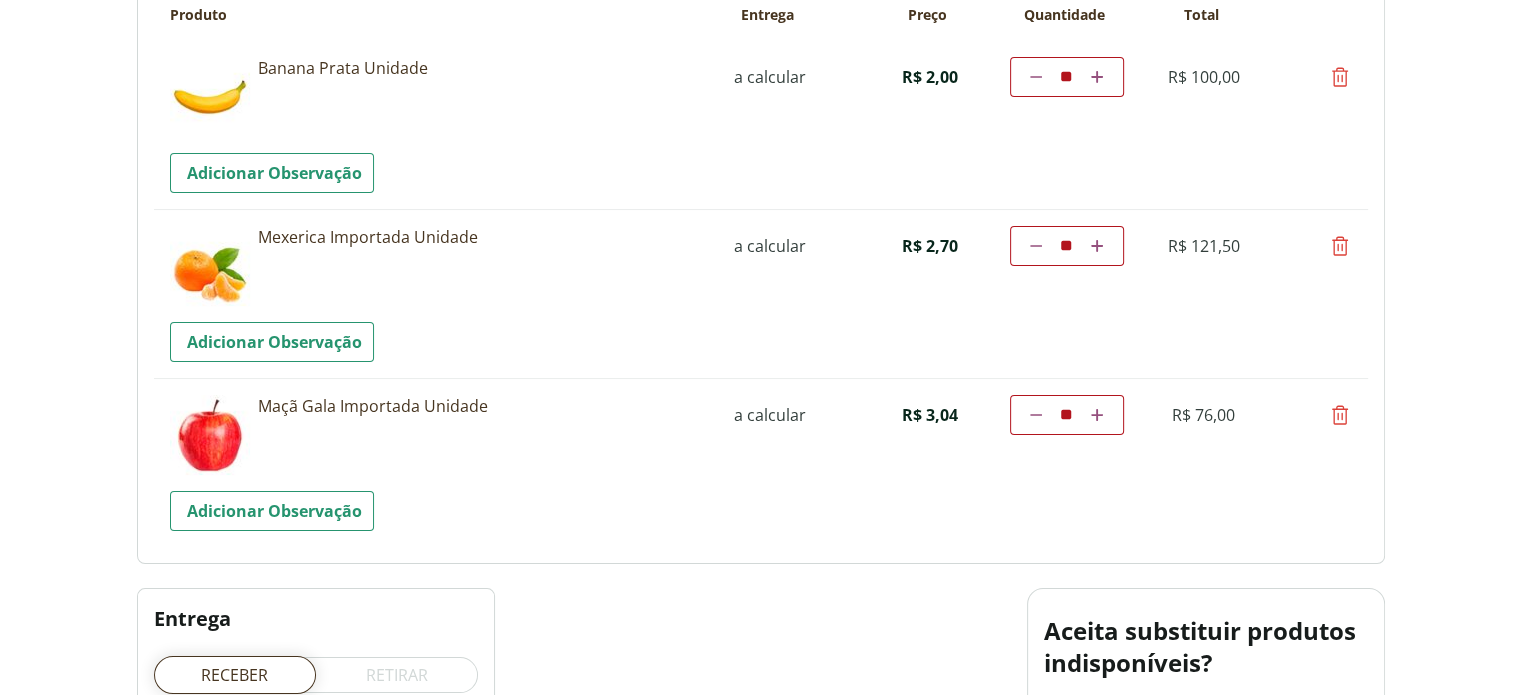 click on "**" at bounding box center (1067, 415) 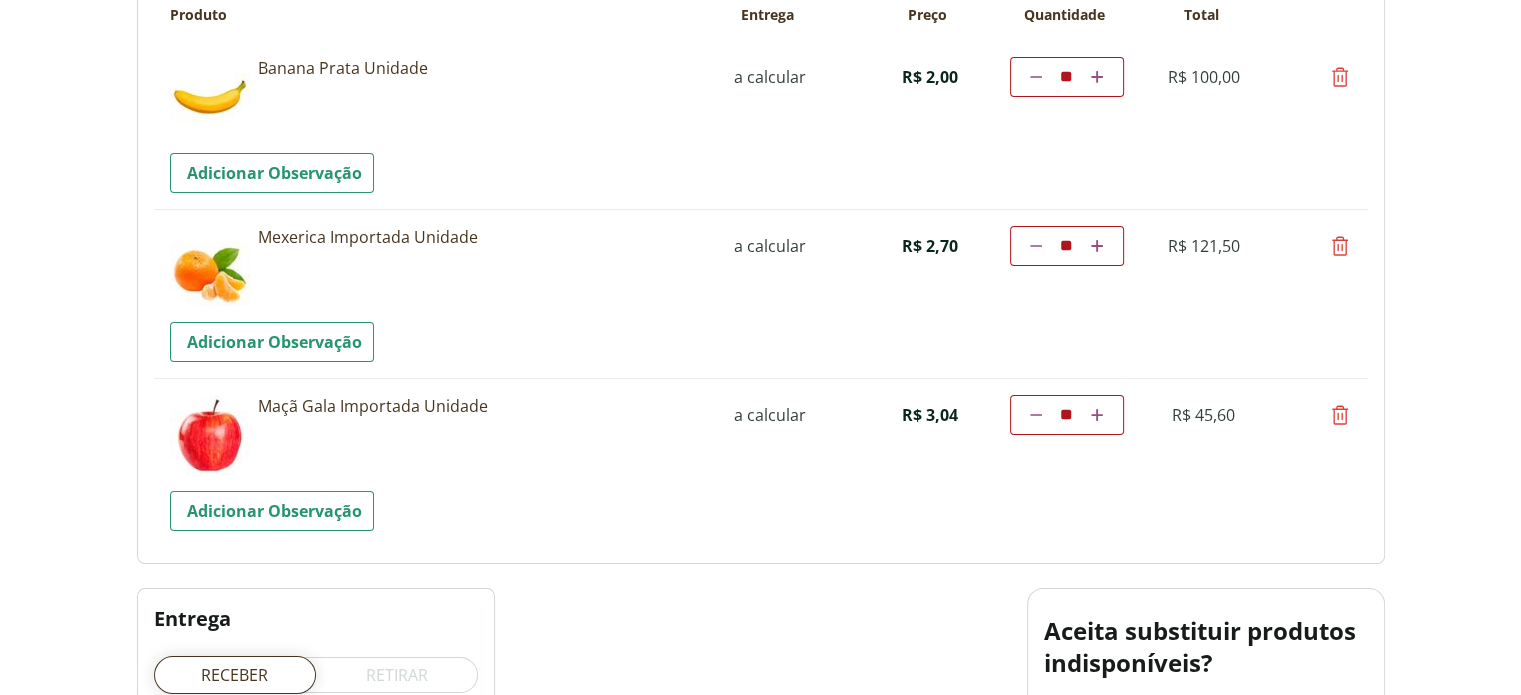 click on "**********" at bounding box center (761, 462) 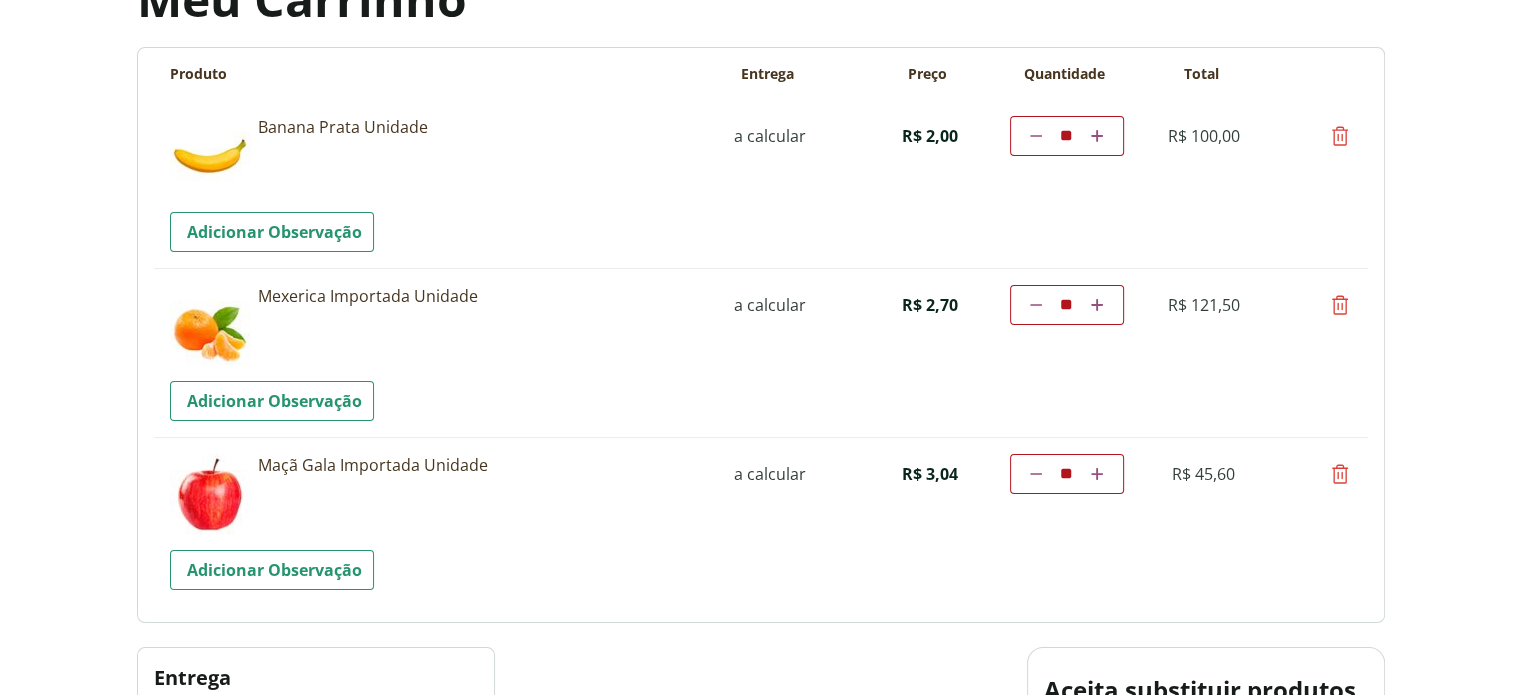 scroll, scrollTop: 162, scrollLeft: 0, axis: vertical 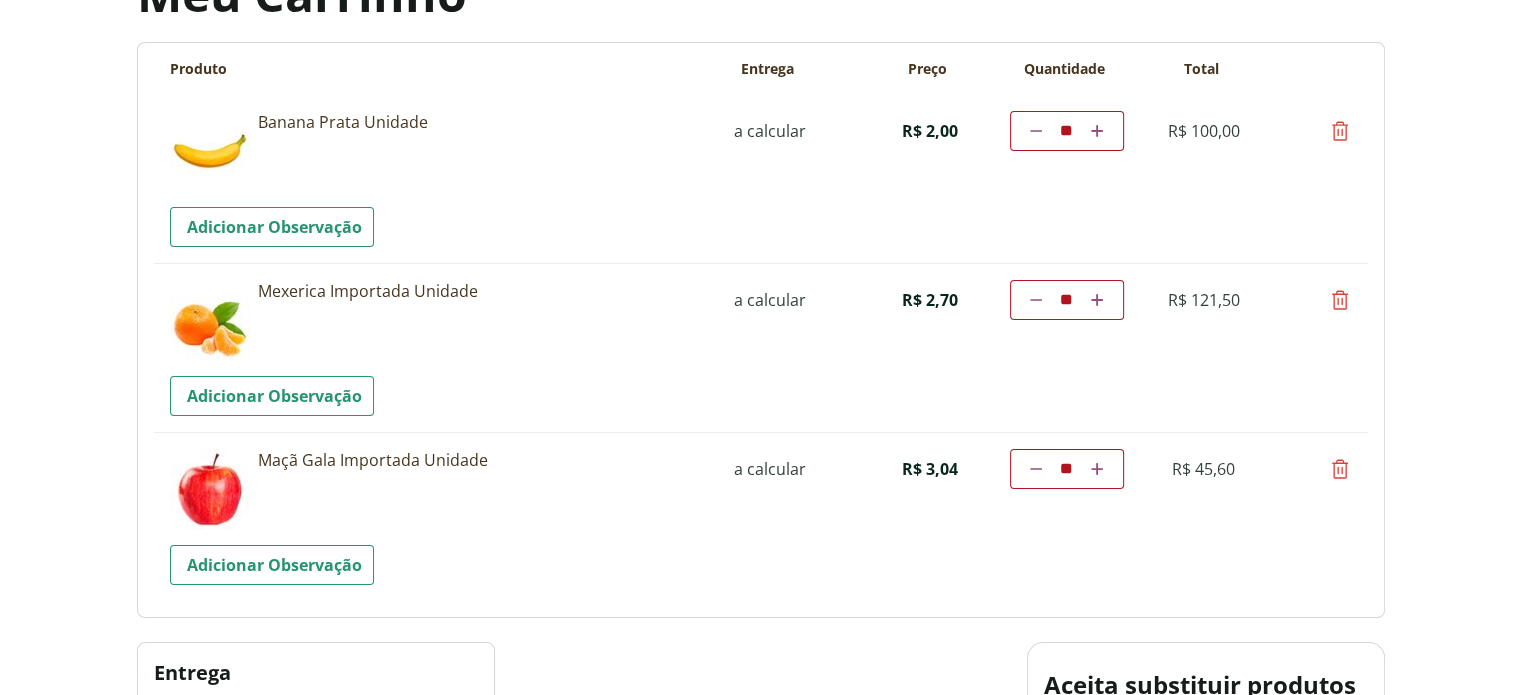 click on "**********" at bounding box center (761, 179) 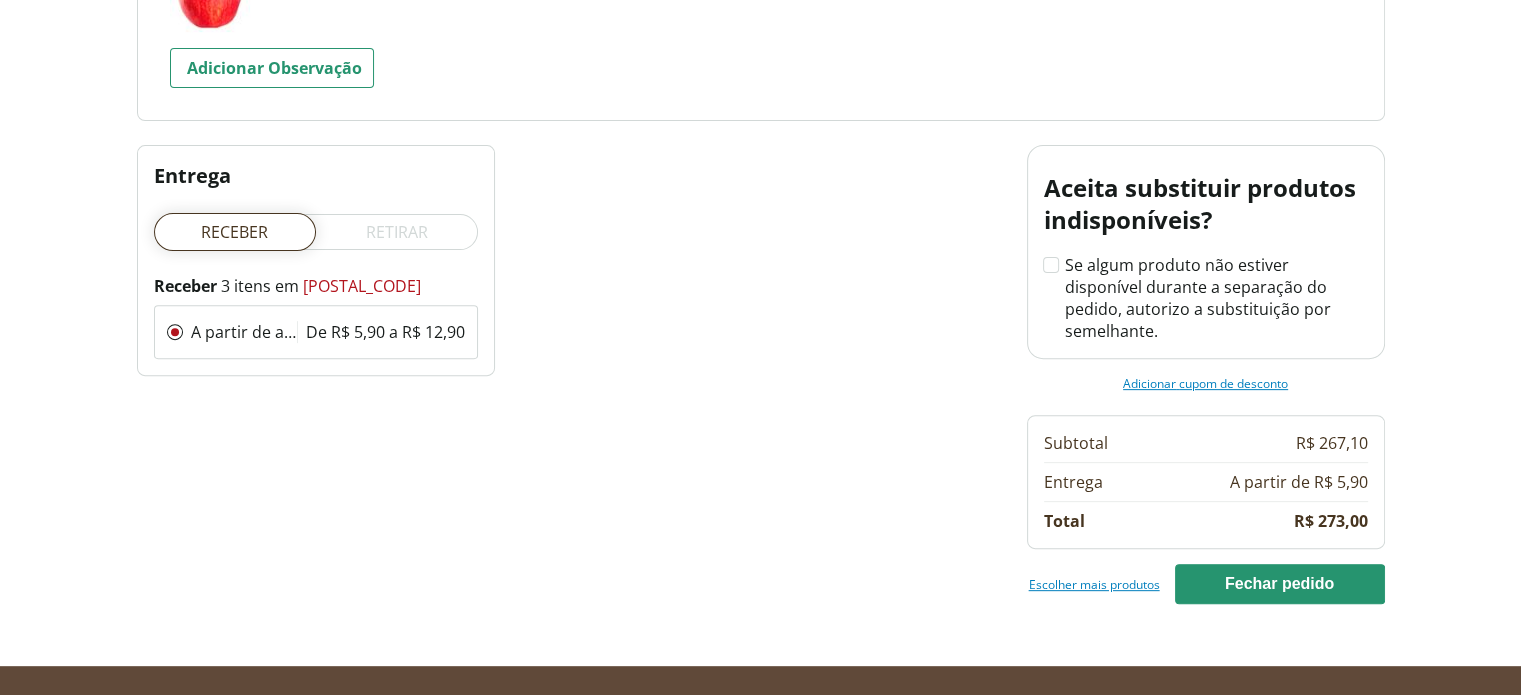 scroll, scrollTop: 705, scrollLeft: 0, axis: vertical 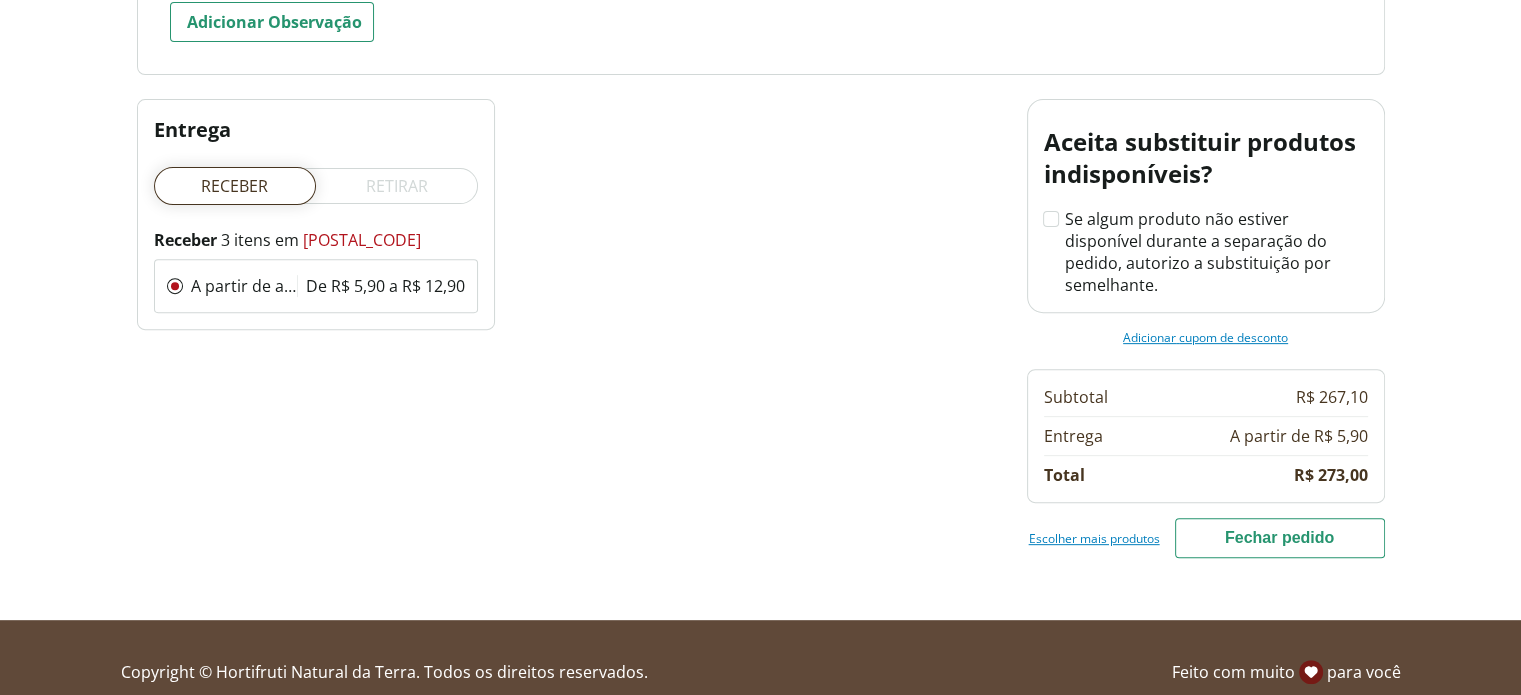 click on "Fechar pedido" at bounding box center (1280, 538) 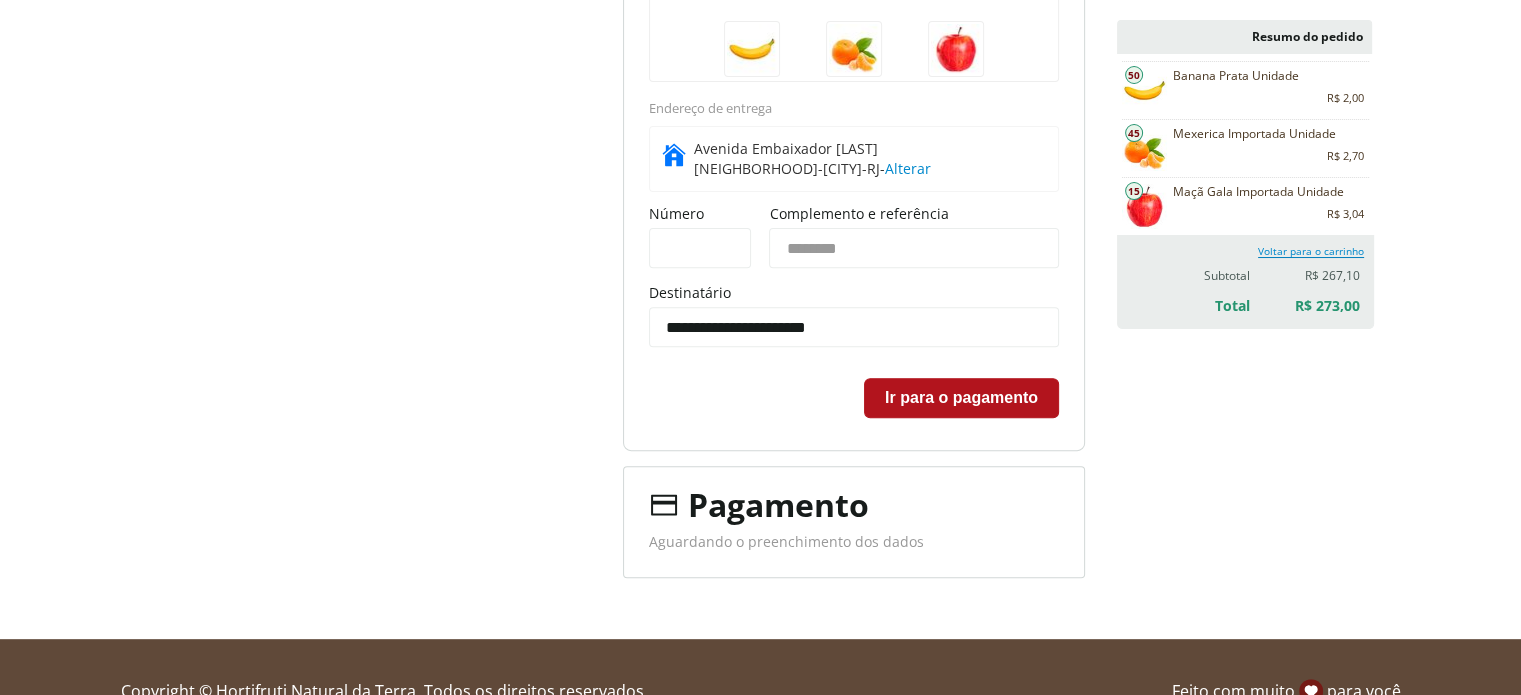 scroll, scrollTop: 661, scrollLeft: 0, axis: vertical 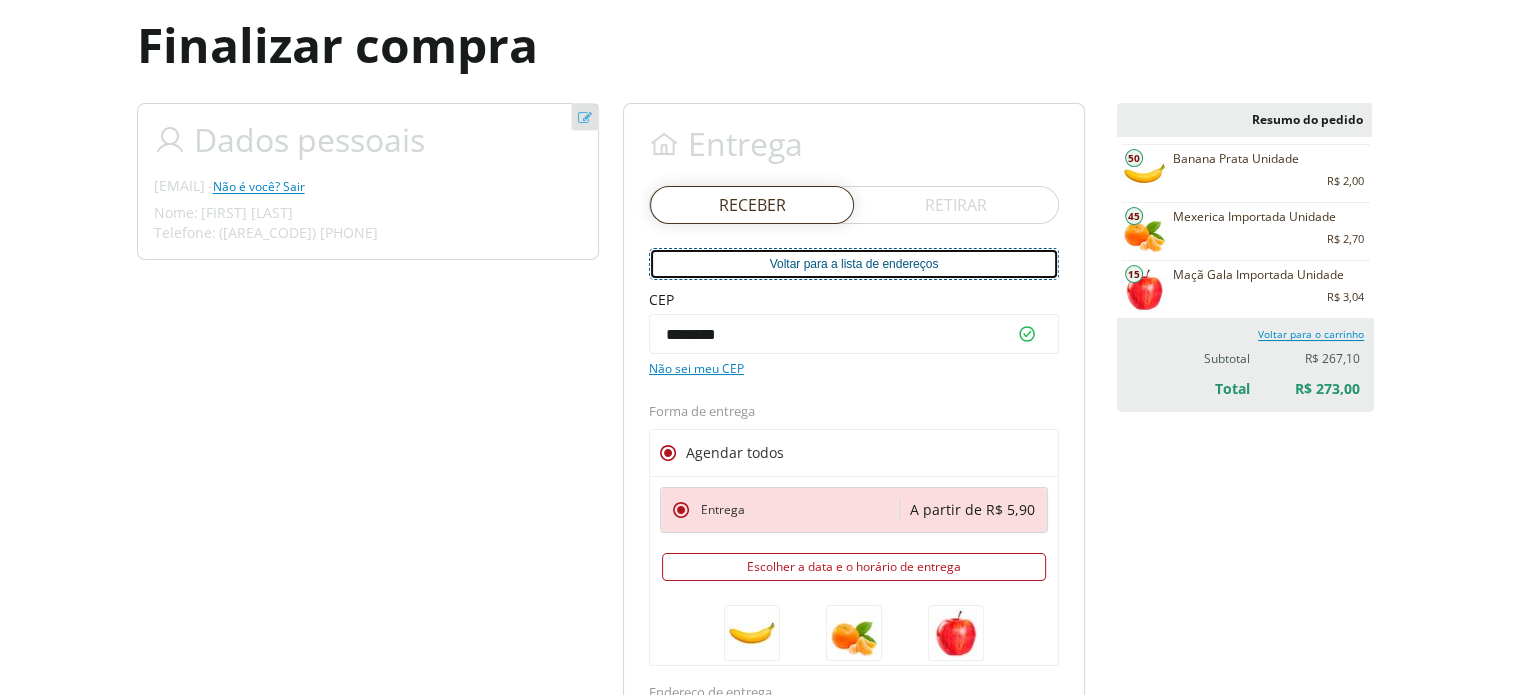 click on "Voltar para a lista de endereços" at bounding box center [854, 264] 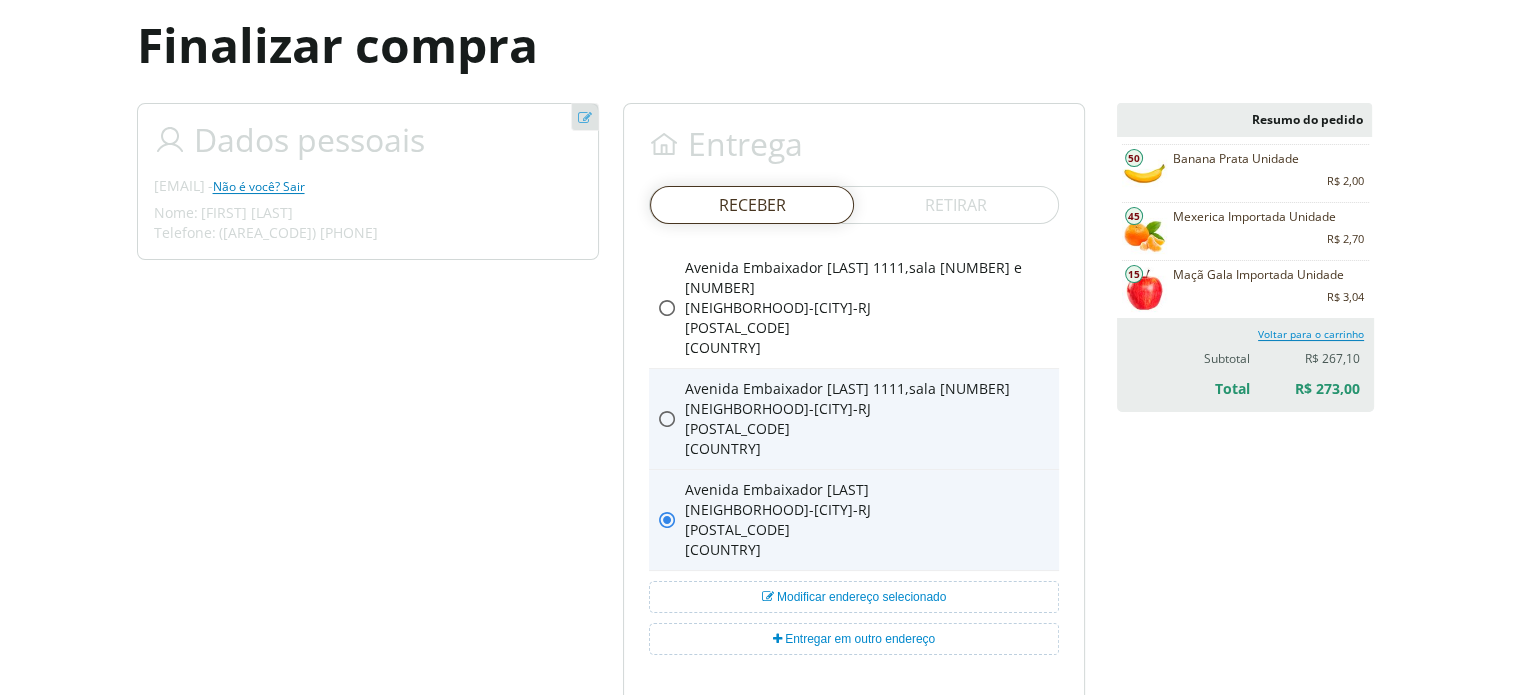 click 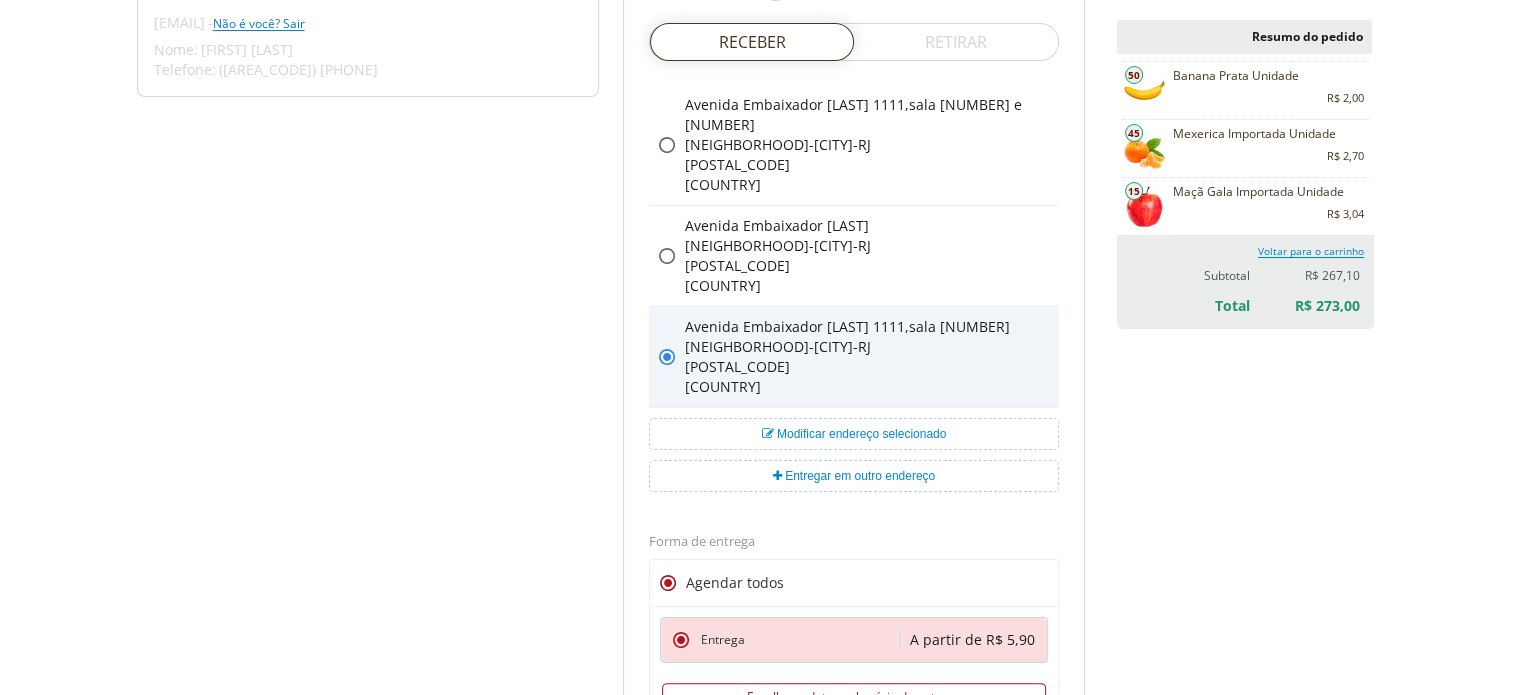 scroll, scrollTop: 344, scrollLeft: 0, axis: vertical 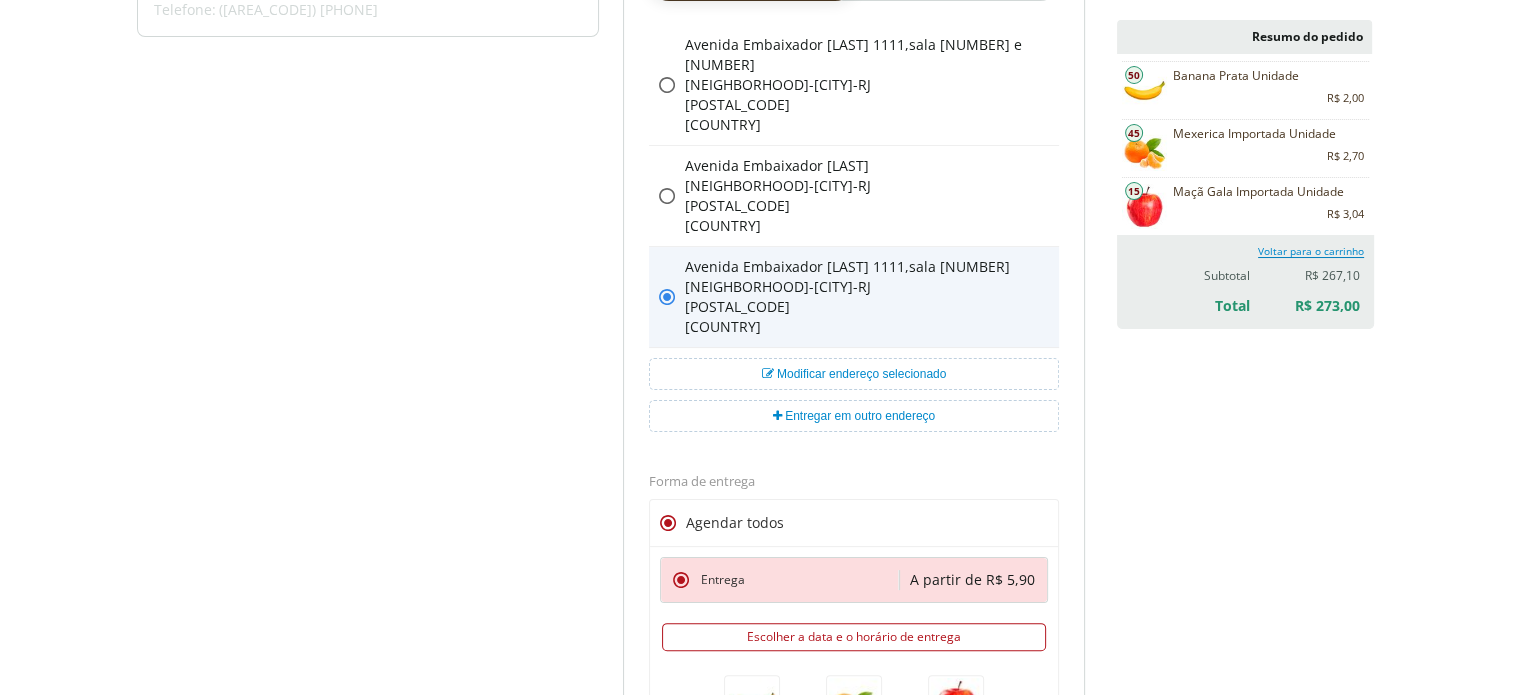 click on "Entrega" at bounding box center (799, 580) 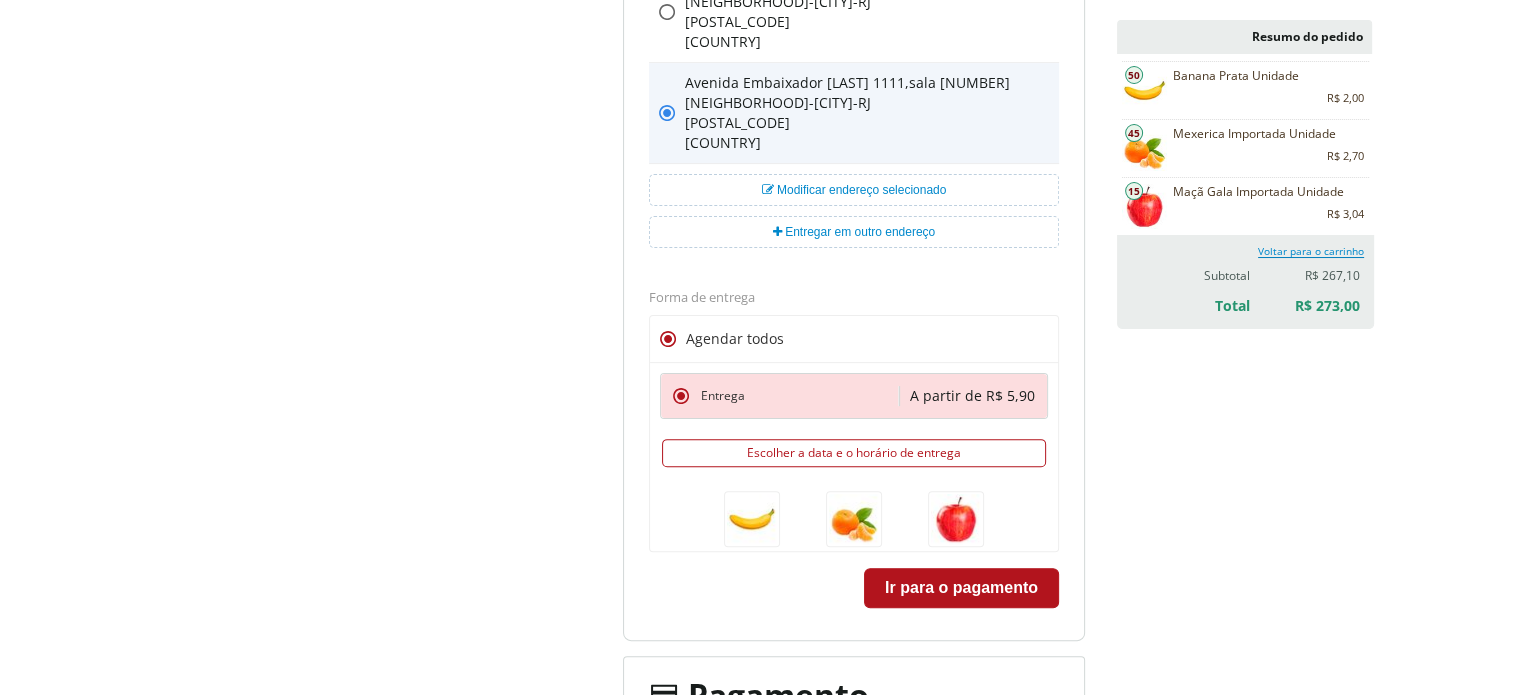 scroll, scrollTop: 659, scrollLeft: 0, axis: vertical 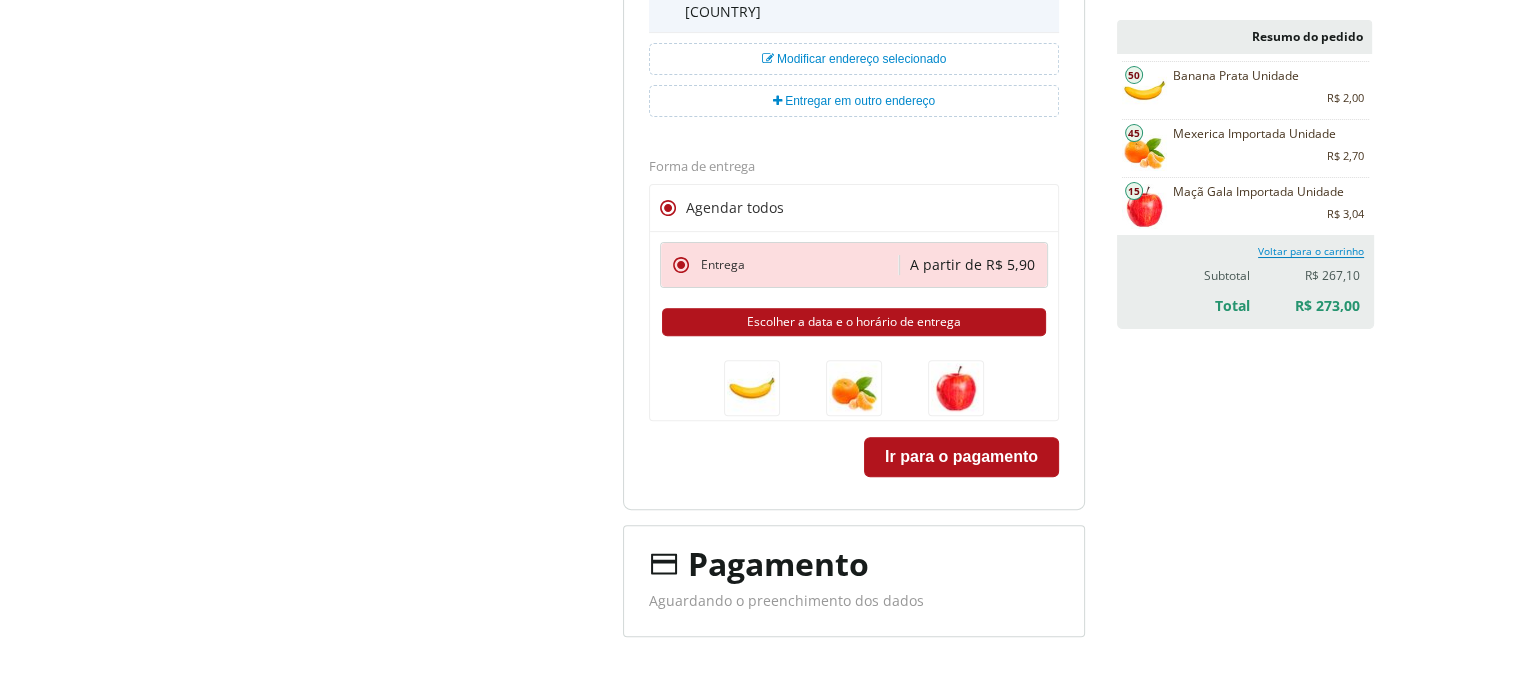 click on "Escolher a data e o horário de entrega" at bounding box center [854, 322] 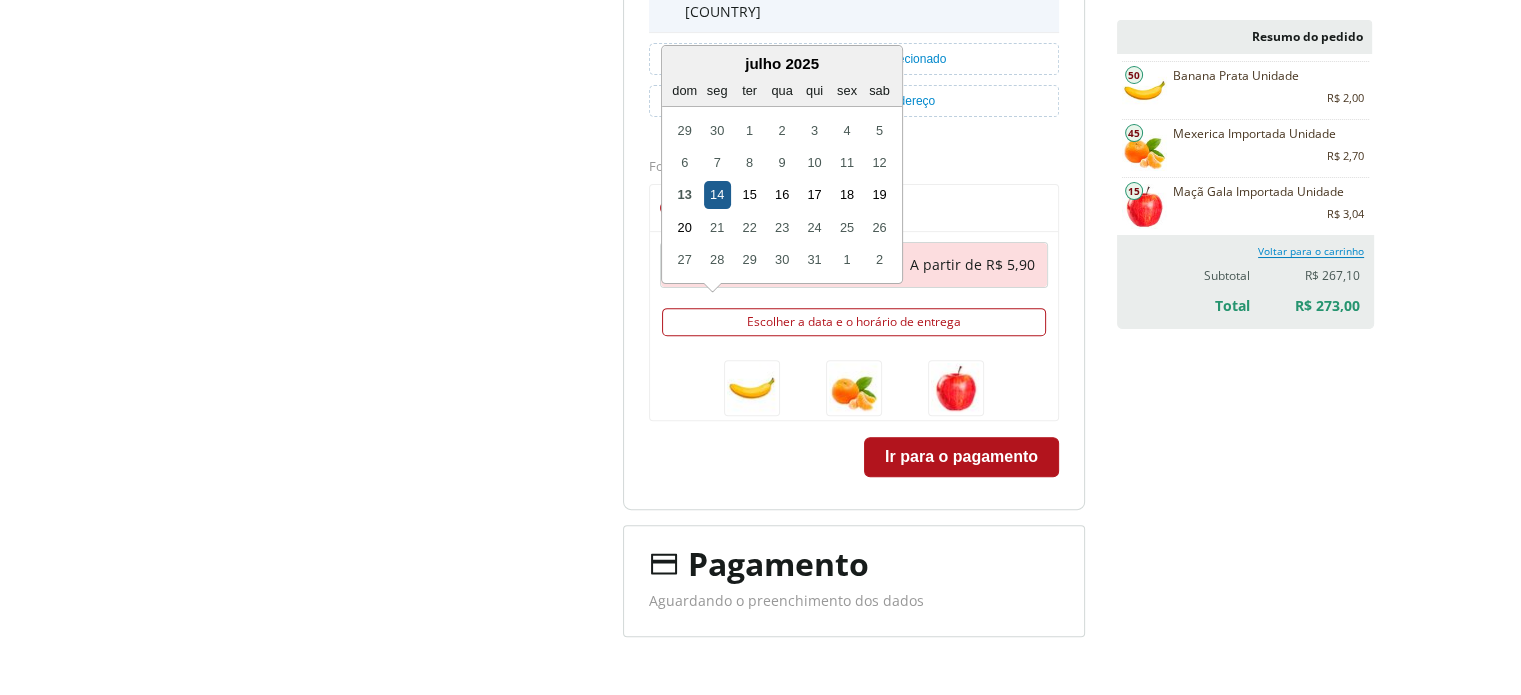 click on "14" at bounding box center [716, 194] 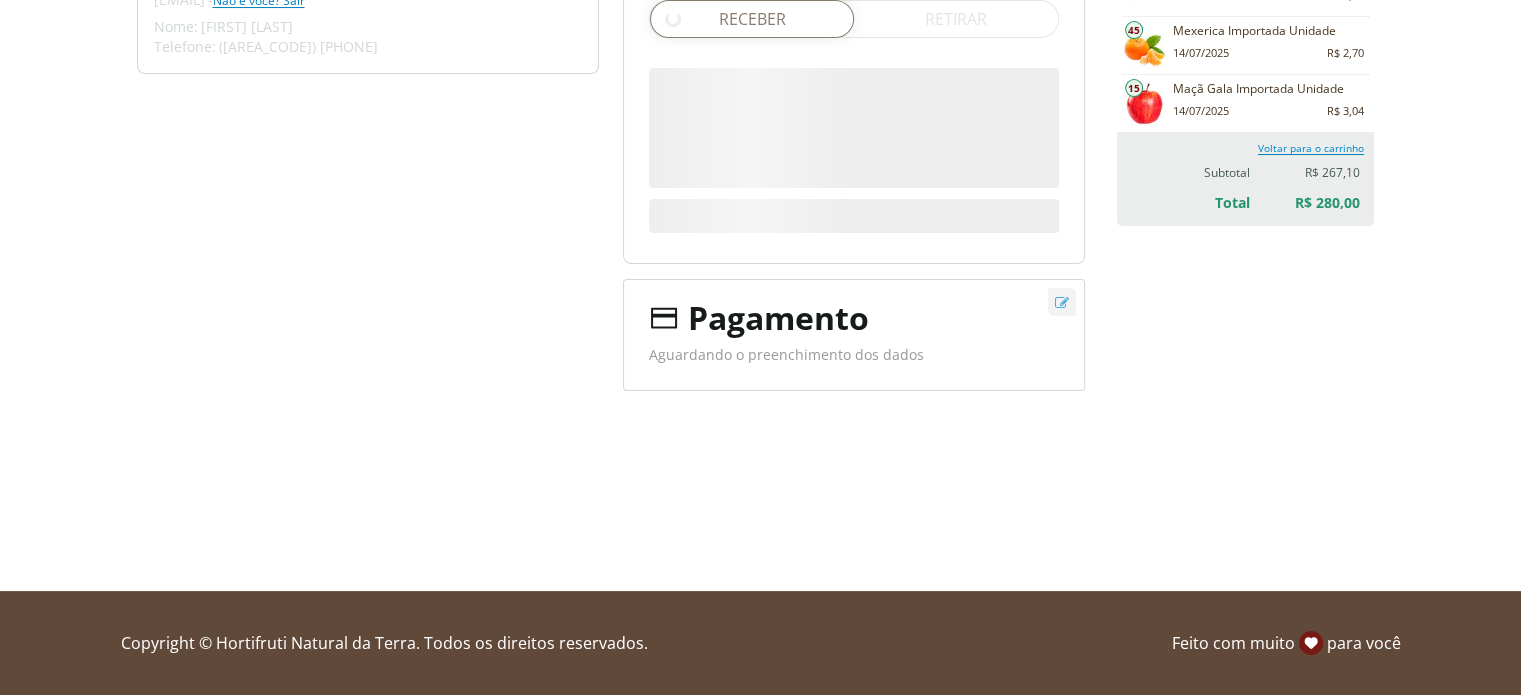 scroll, scrollTop: 167, scrollLeft: 0, axis: vertical 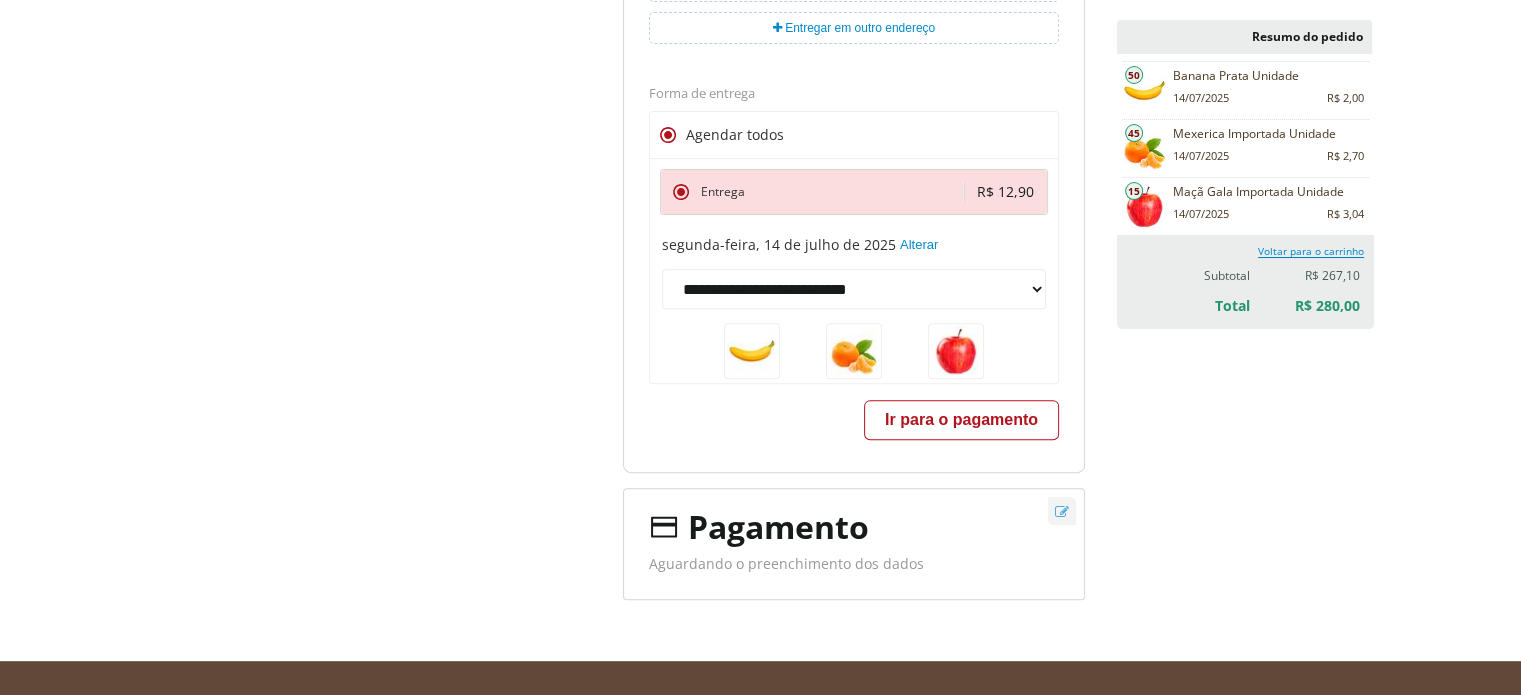 click on "Ir para o pagamento" at bounding box center (961, 420) 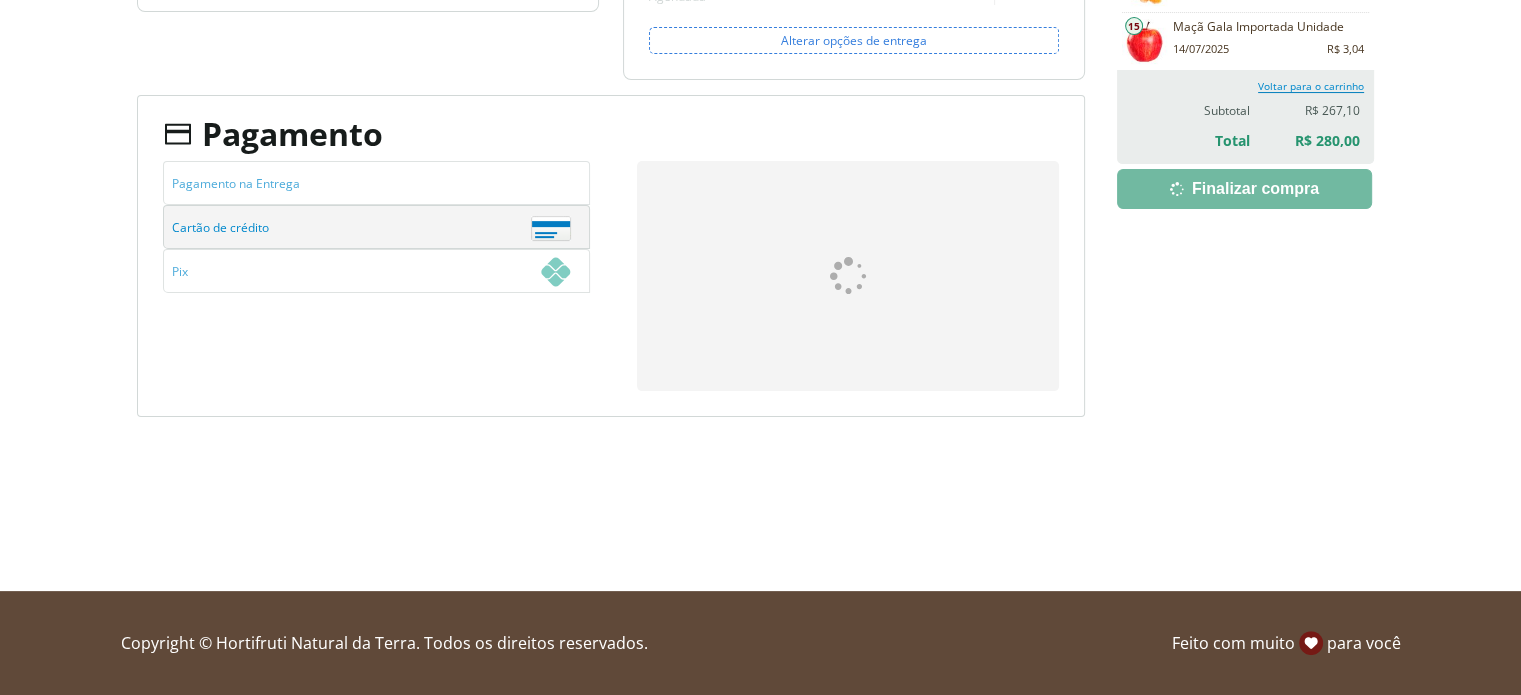 scroll, scrollTop: 0, scrollLeft: 0, axis: both 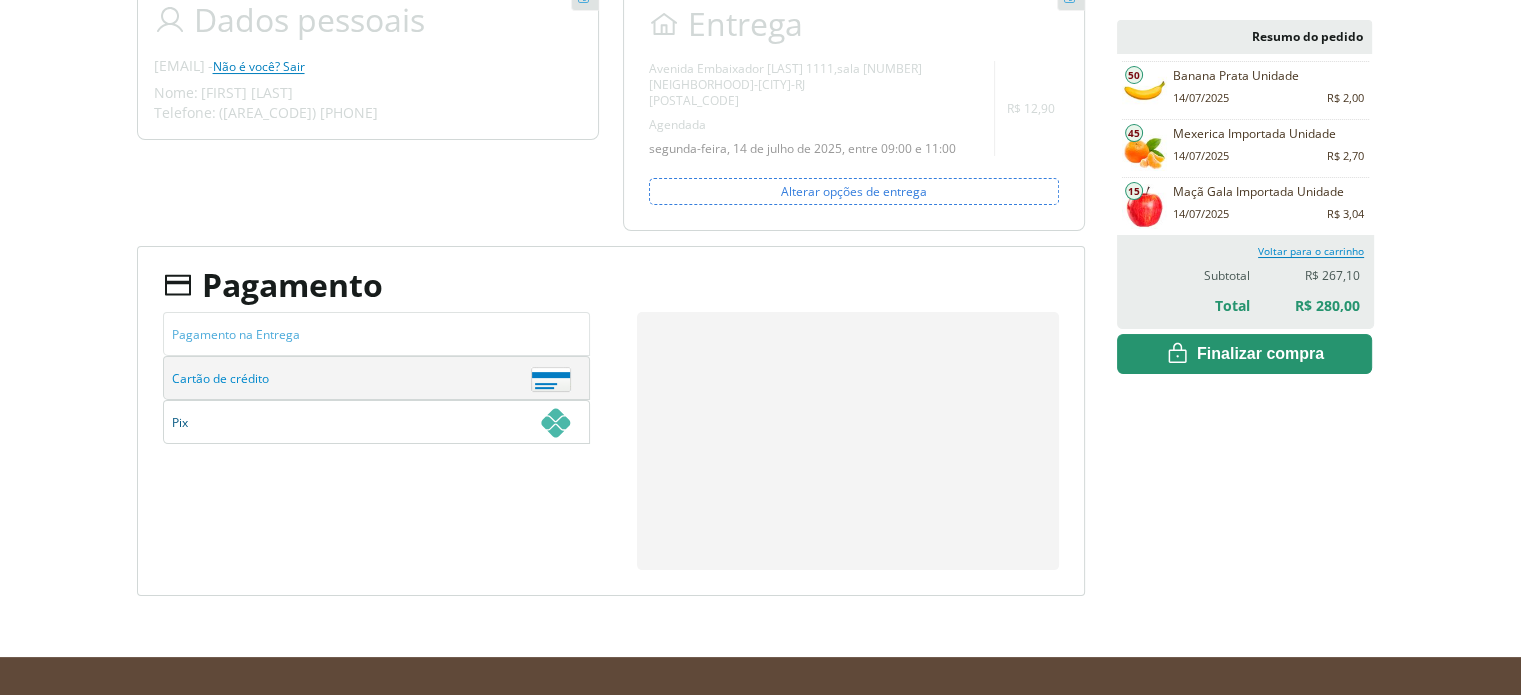 click on "Pix" at bounding box center [371, 423] 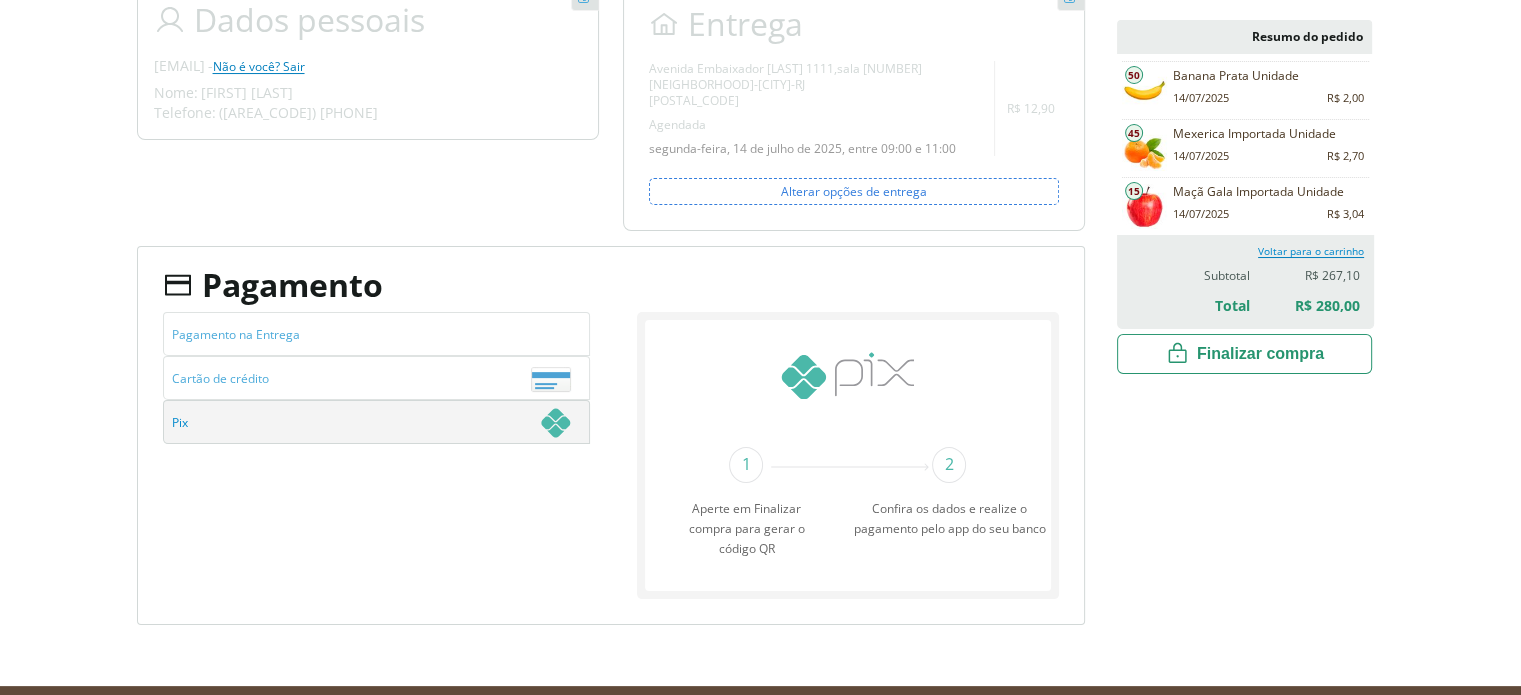 click on "Finalizar compra" at bounding box center (0, 0) 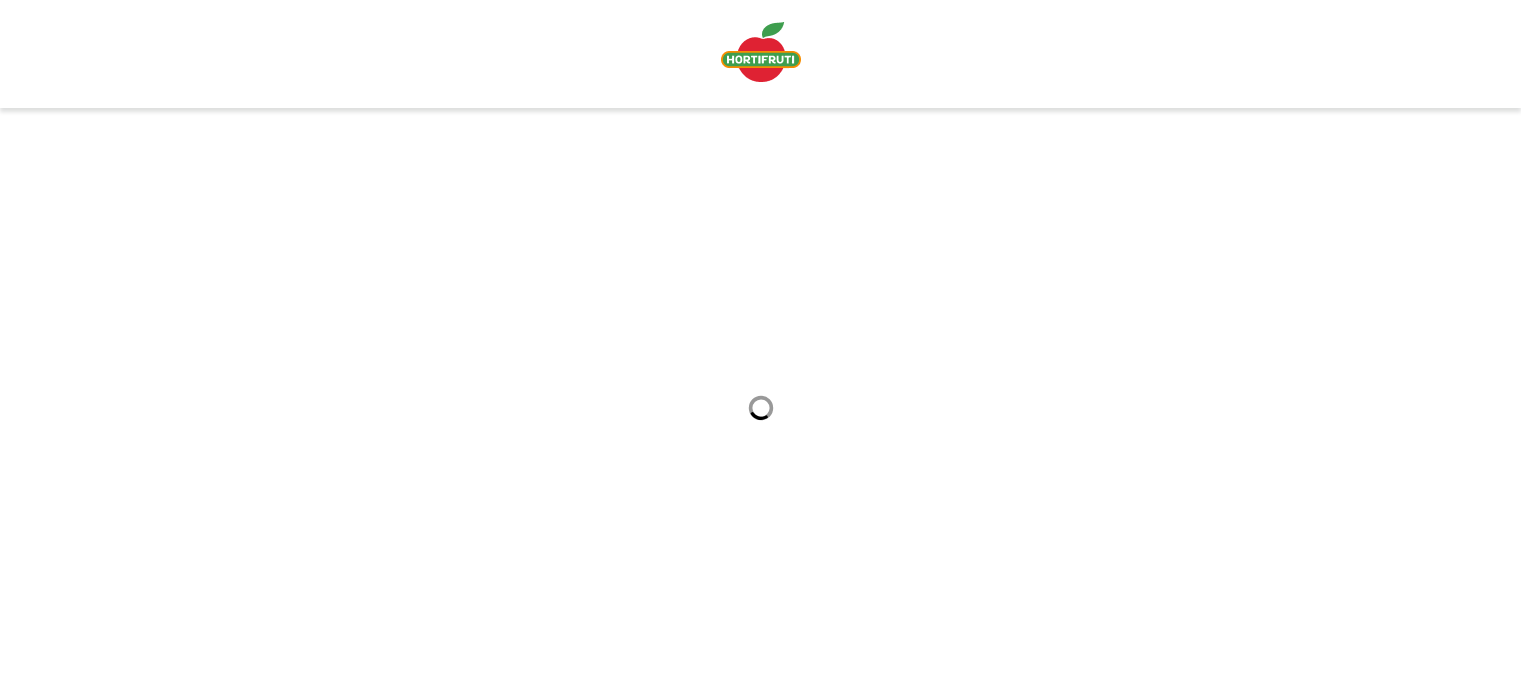 scroll, scrollTop: 0, scrollLeft: 0, axis: both 